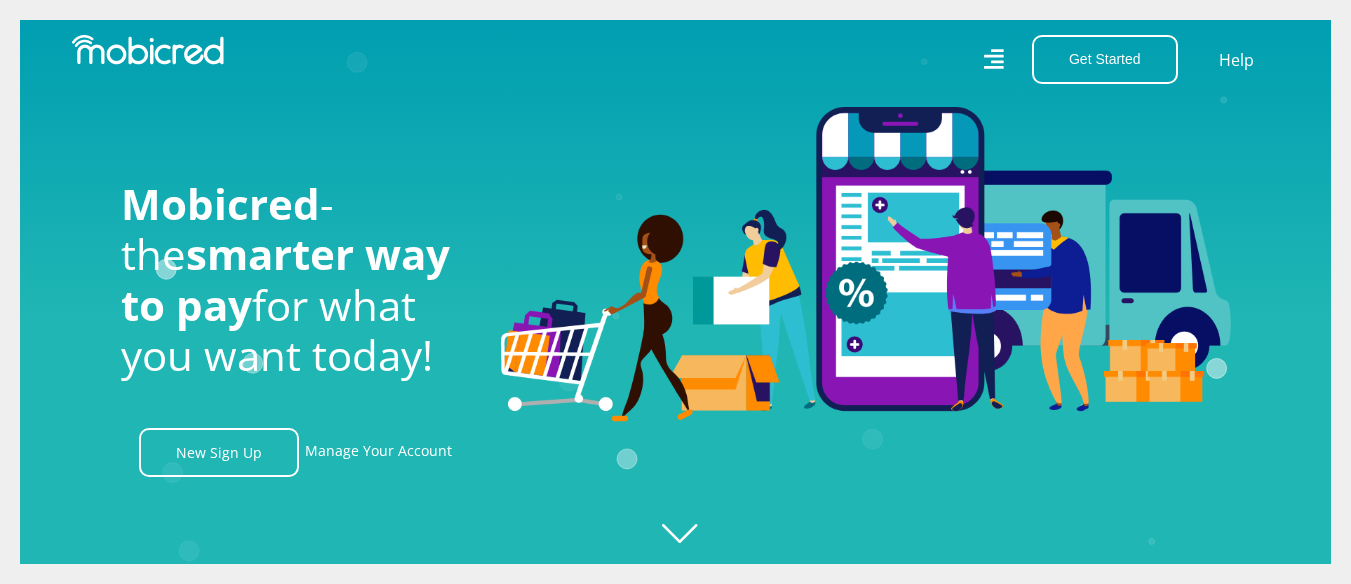scroll, scrollTop: 881, scrollLeft: 0, axis: vertical 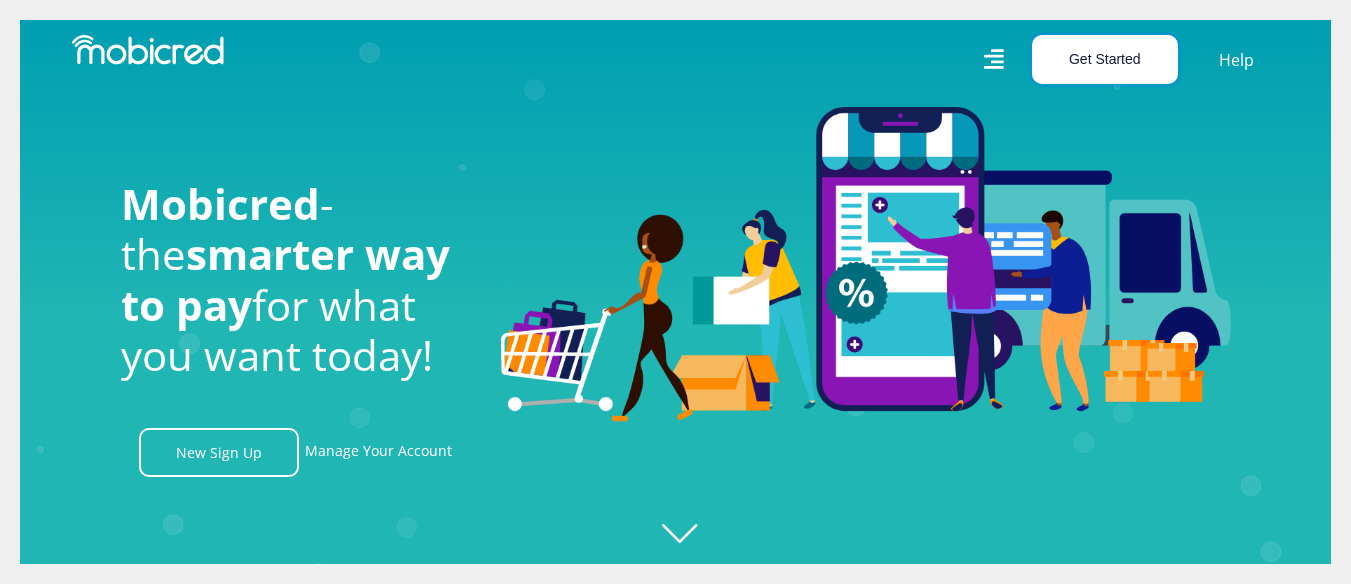 click on "Get Started" at bounding box center (1105, 59) 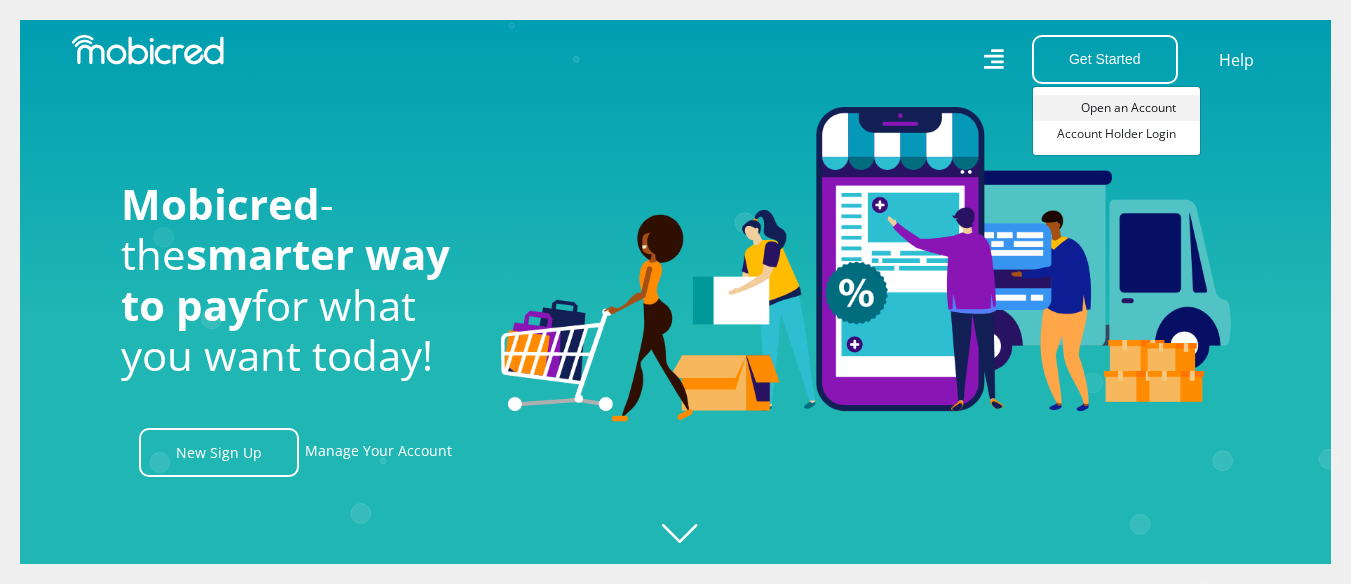 click on "Open an Account" at bounding box center [1116, 108] 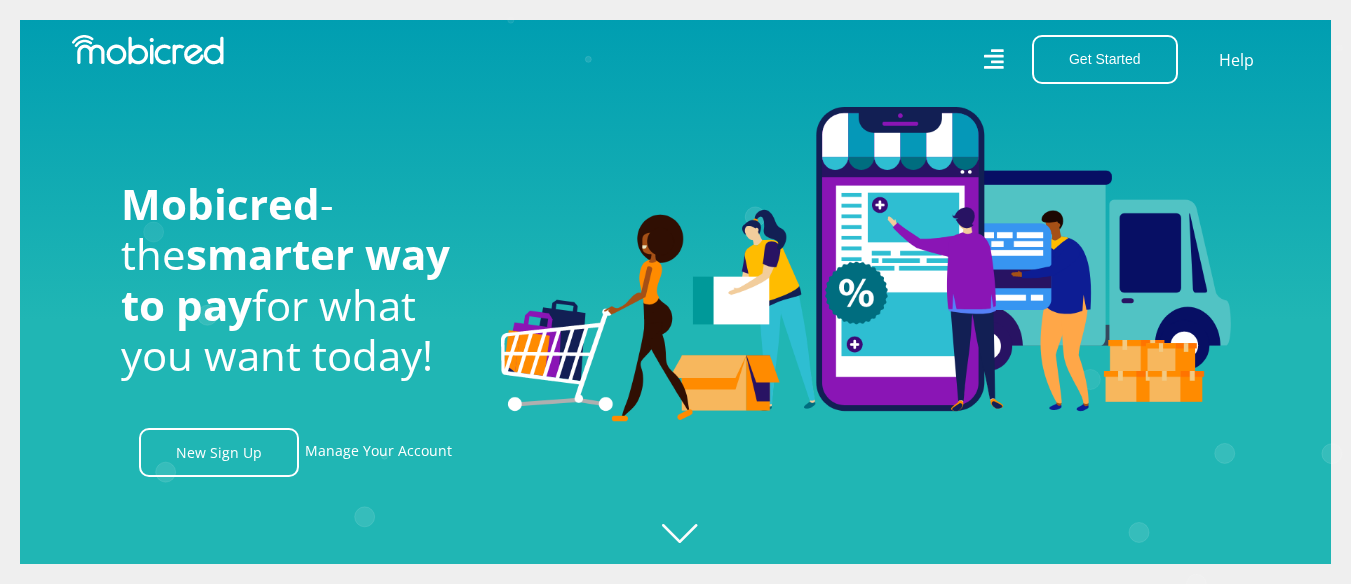 scroll, scrollTop: 0, scrollLeft: 1140, axis: horizontal 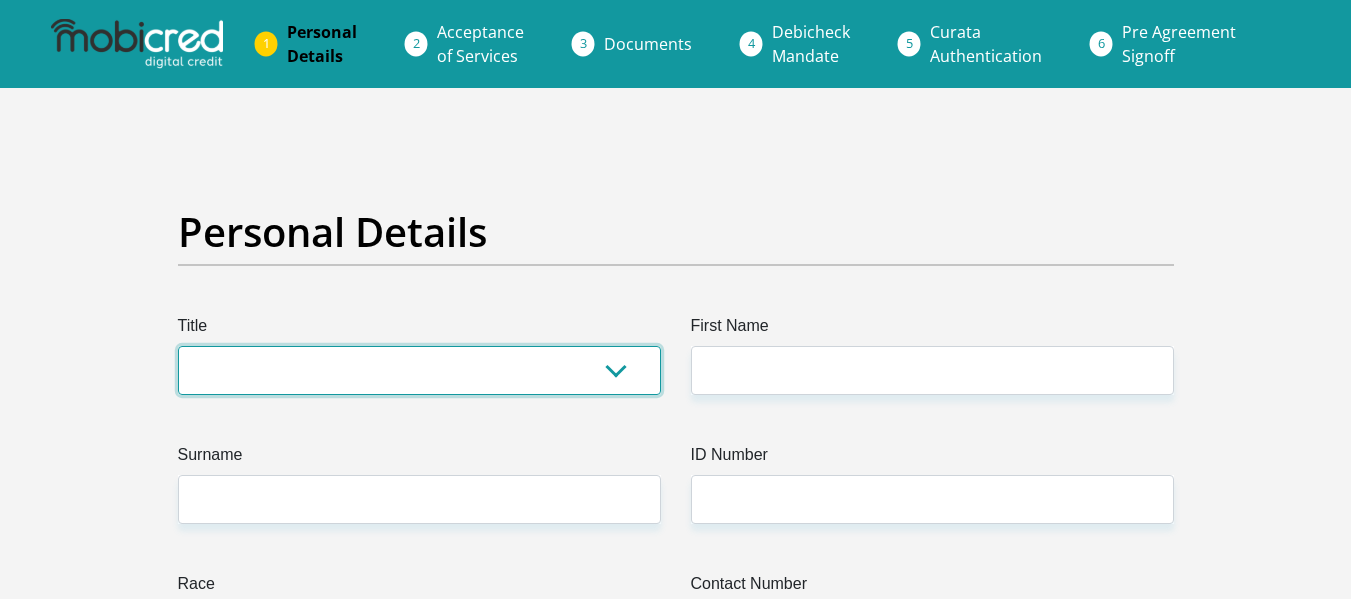 click on "Mr
Ms
Mrs
Dr
Other" at bounding box center [419, 370] 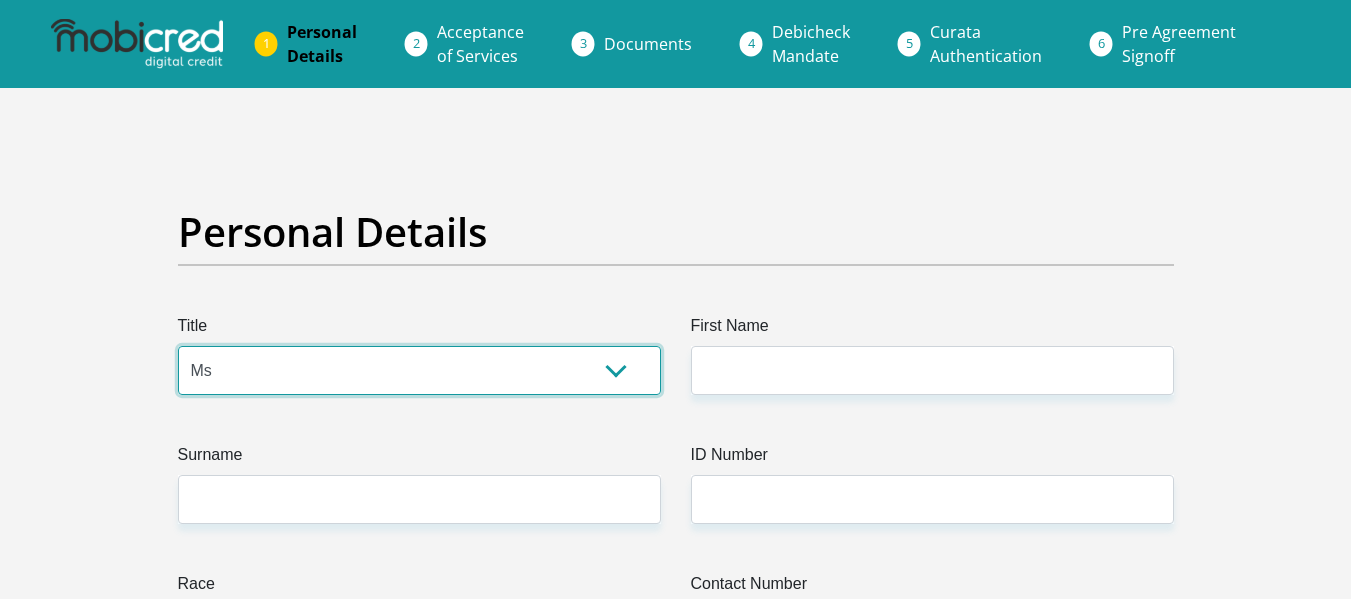 click on "Mr
Ms
Mrs
Dr
Other" at bounding box center [419, 370] 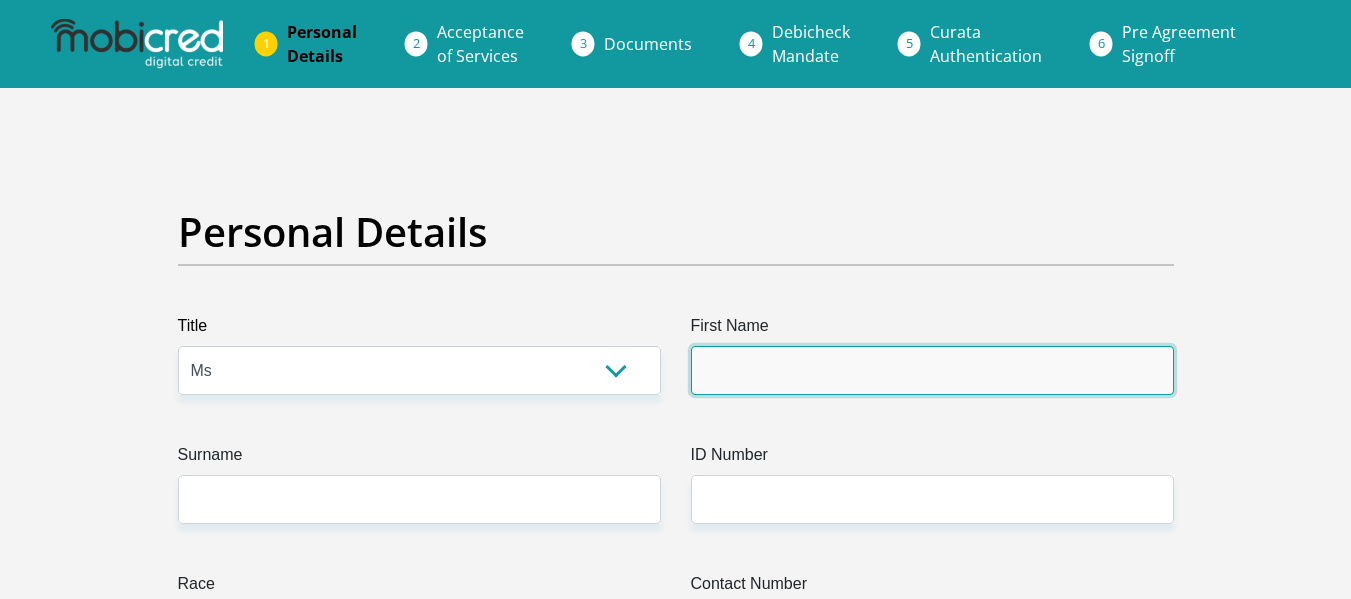 click on "First Name" at bounding box center [932, 370] 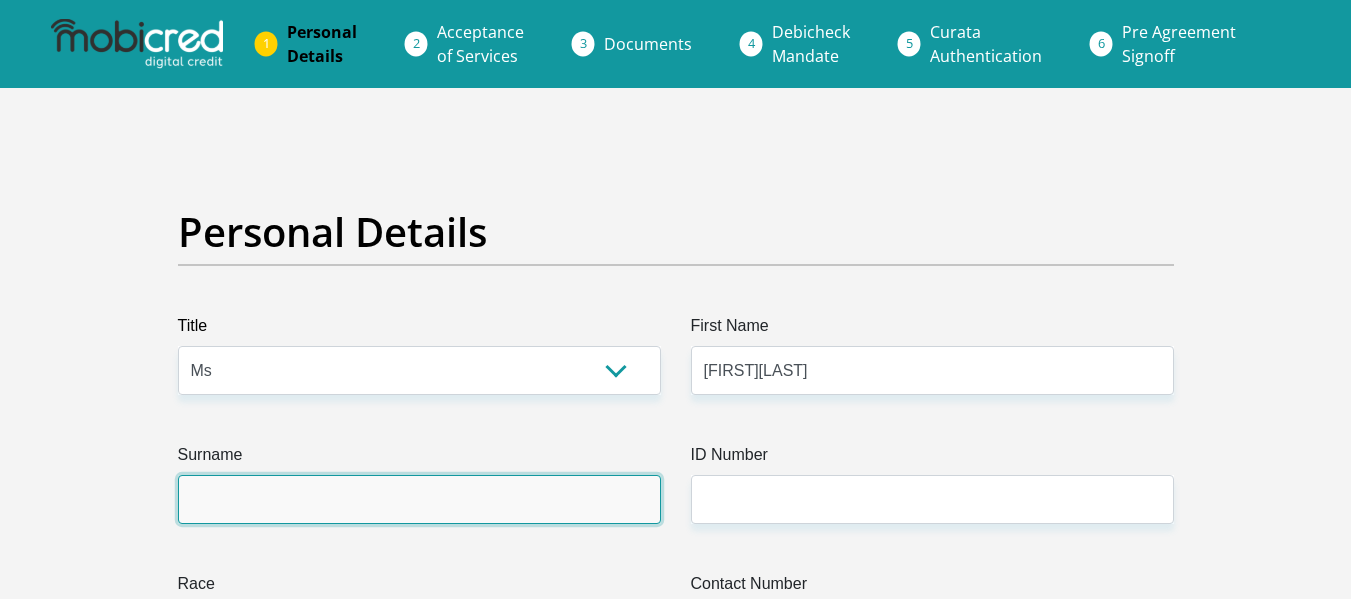 type on "Lee" 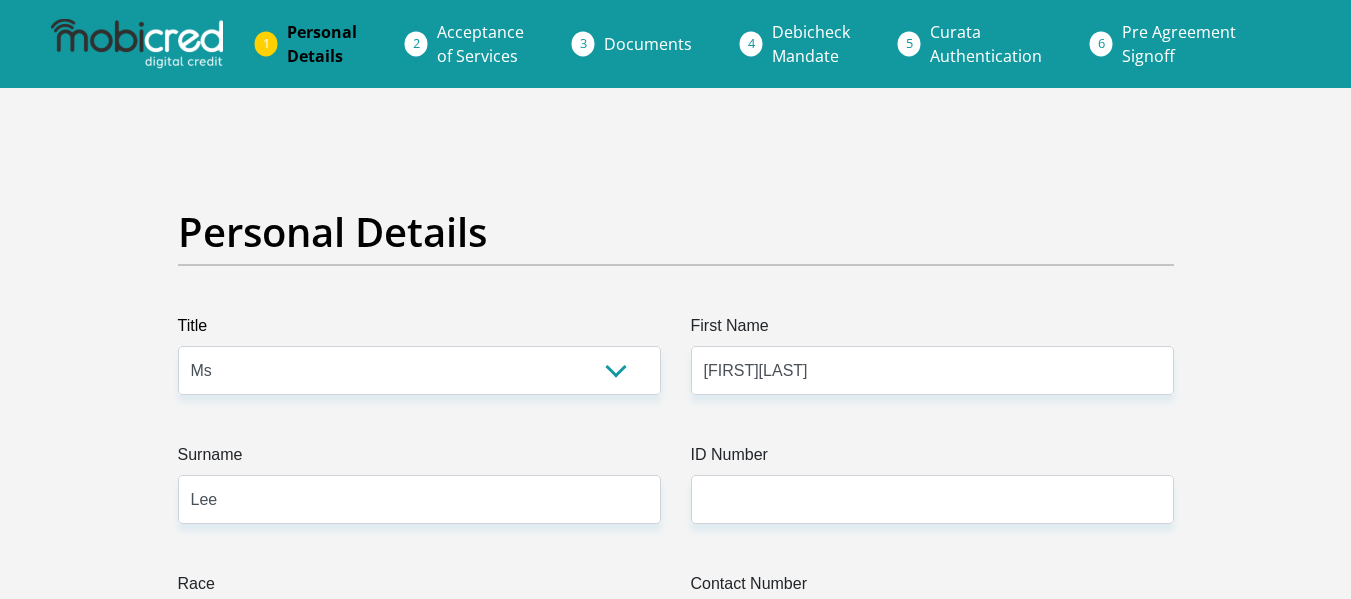 type on "0733496904" 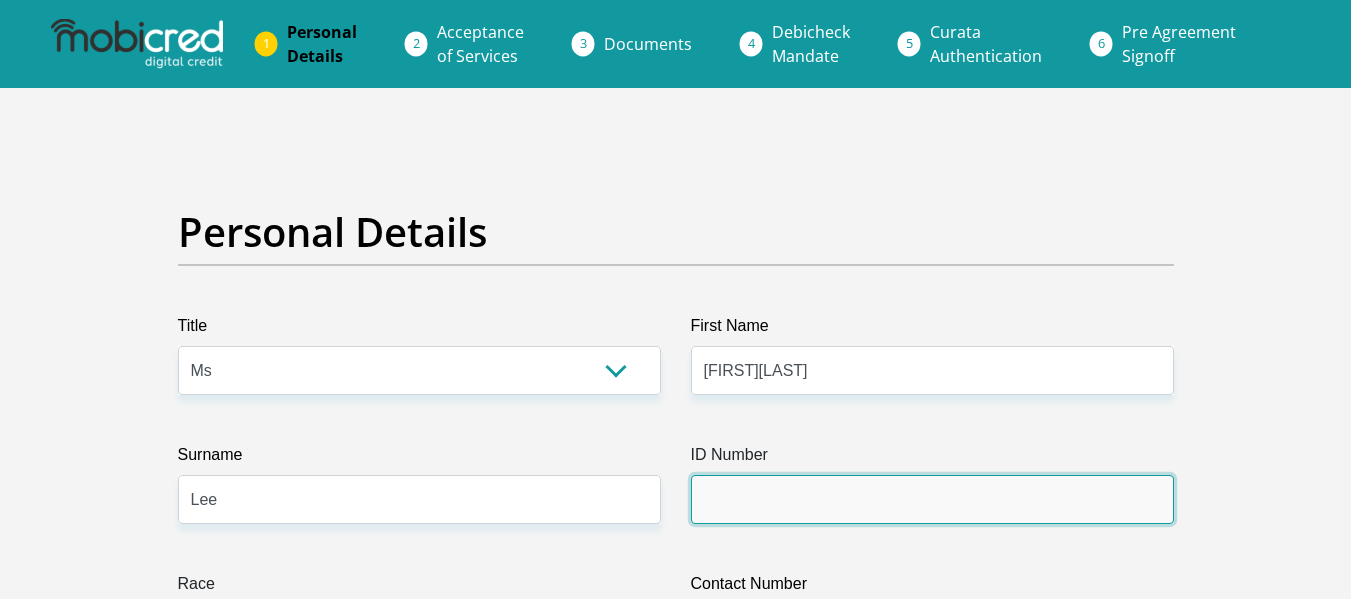 click on "ID Number" at bounding box center [932, 499] 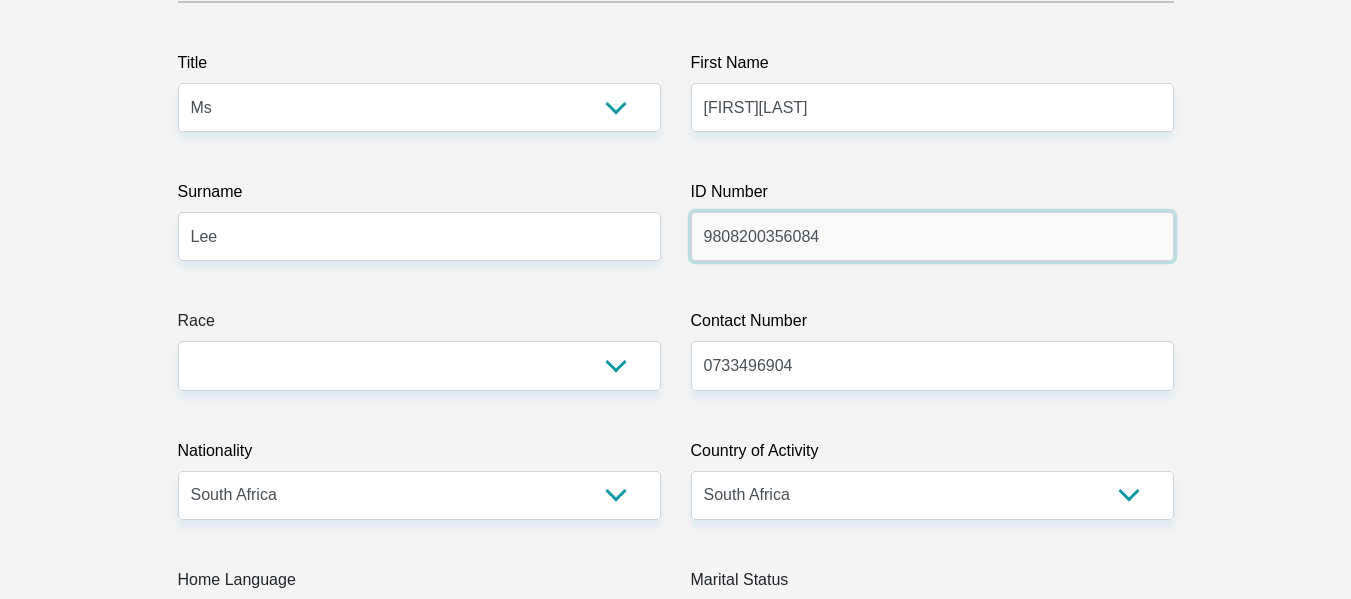 scroll, scrollTop: 265, scrollLeft: 0, axis: vertical 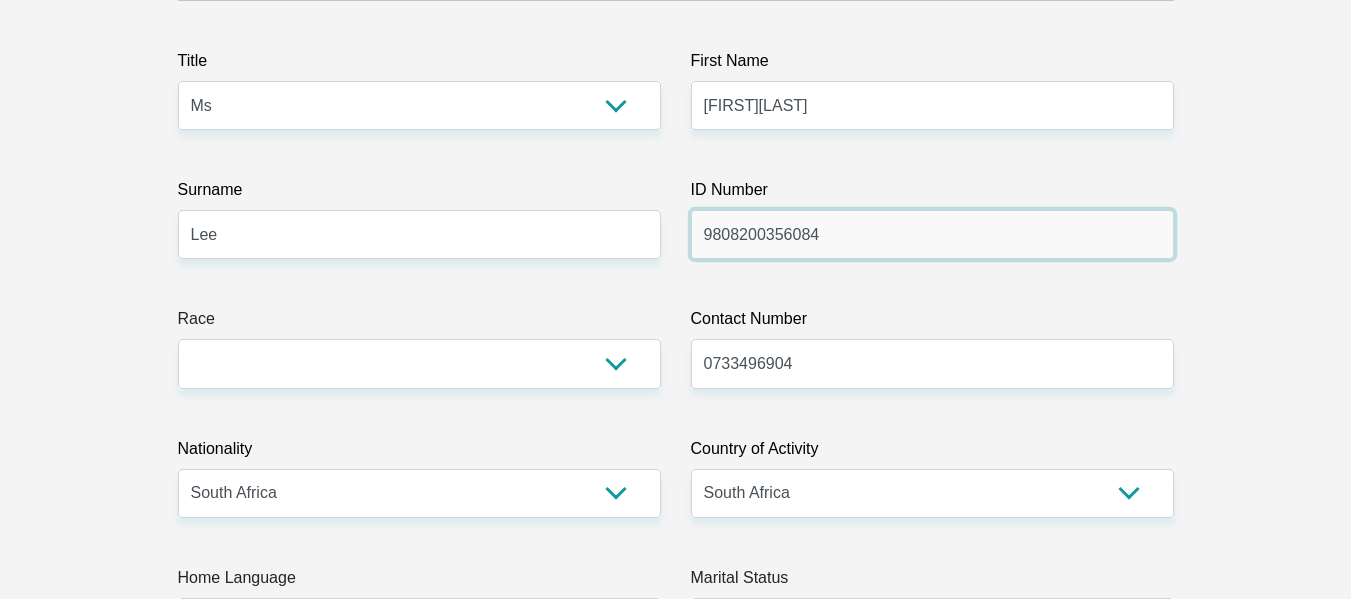 type on "9808200356084" 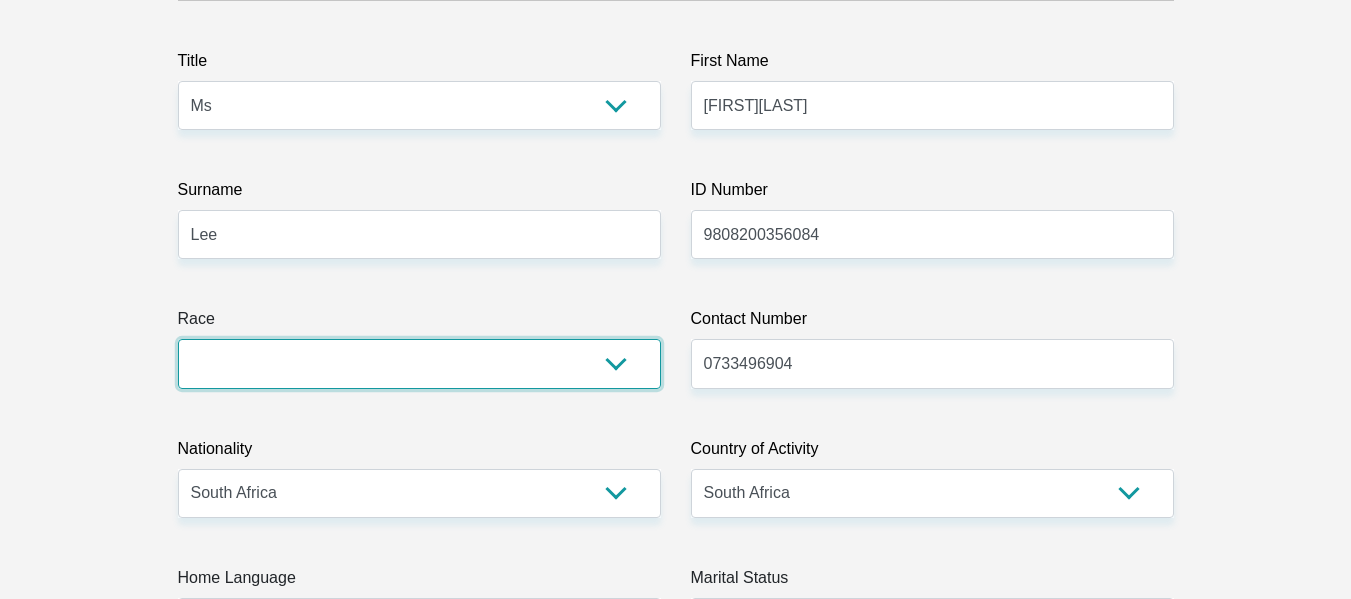 click on "Black
Coloured
Indian
White
Other" at bounding box center (419, 363) 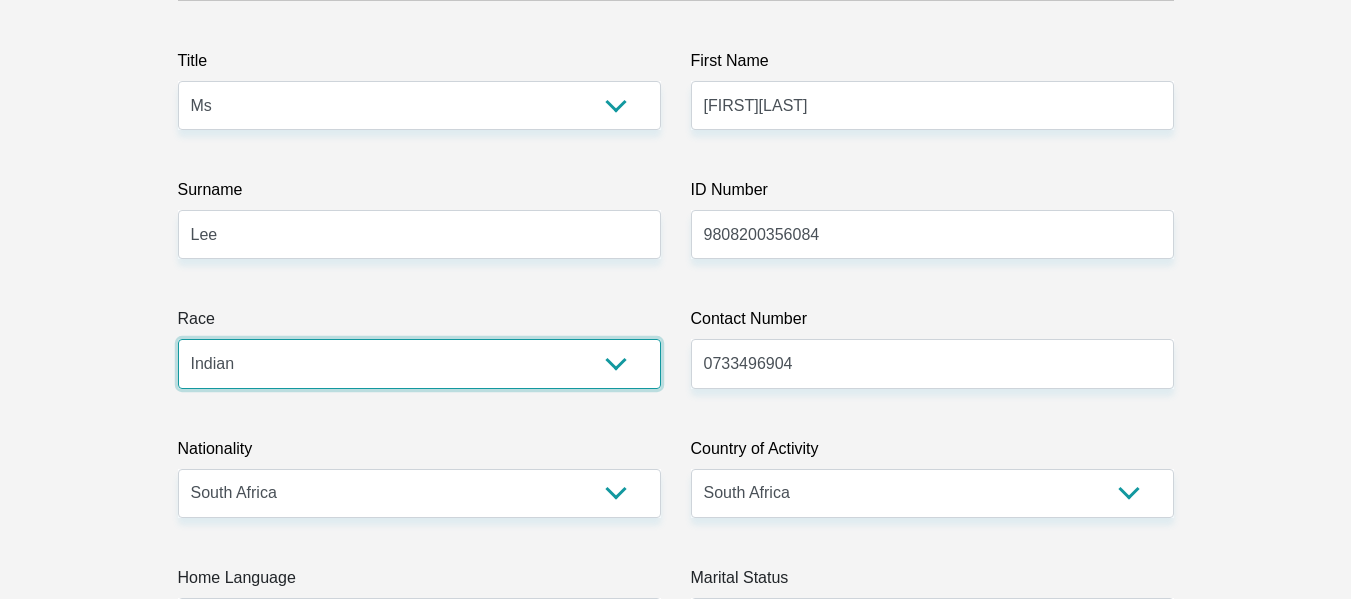 click on "Black
Coloured
Indian
White
Other" at bounding box center (419, 363) 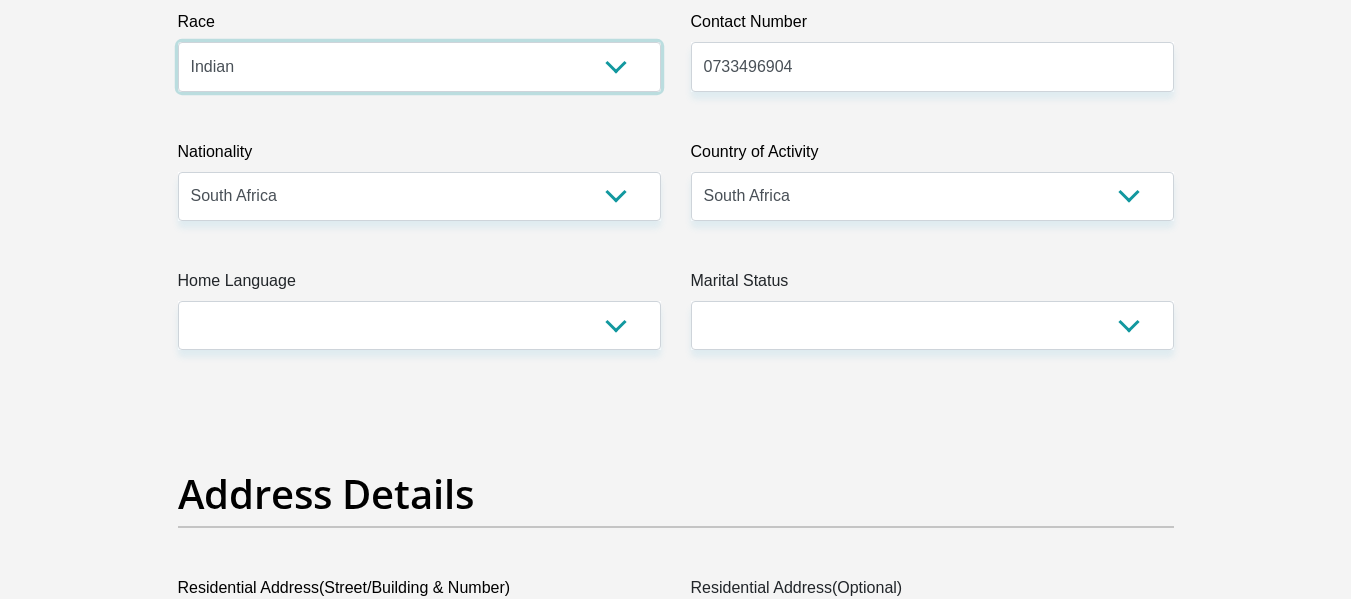 scroll, scrollTop: 575, scrollLeft: 0, axis: vertical 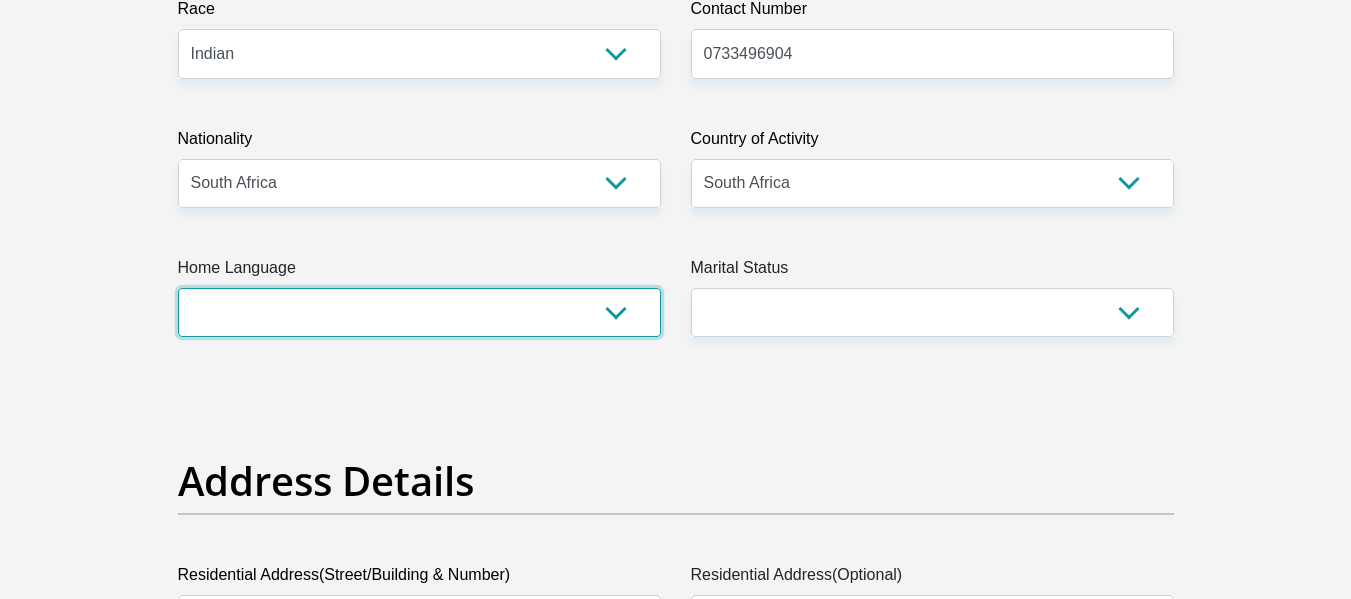 click on "Afrikaans
English
Sepedi
South Ndebele
Southern Sotho
Swati
Tsonga
Tswana
Venda
Xhosa
Zulu
Other" at bounding box center [419, 312] 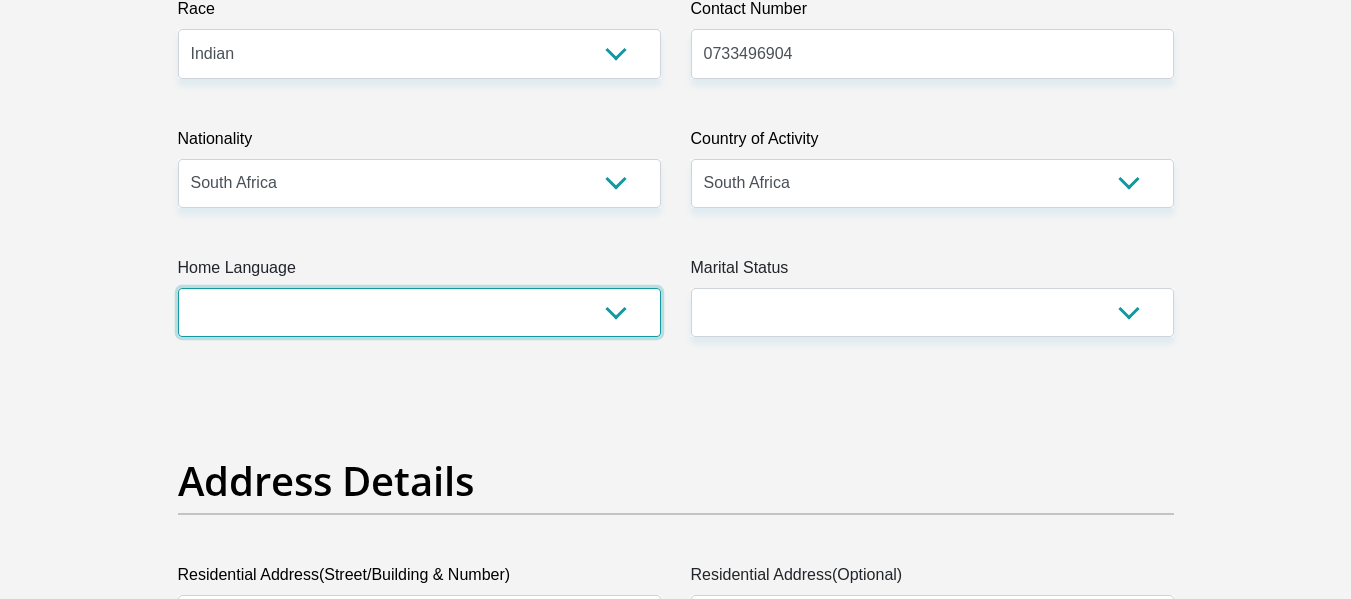 select on "eng" 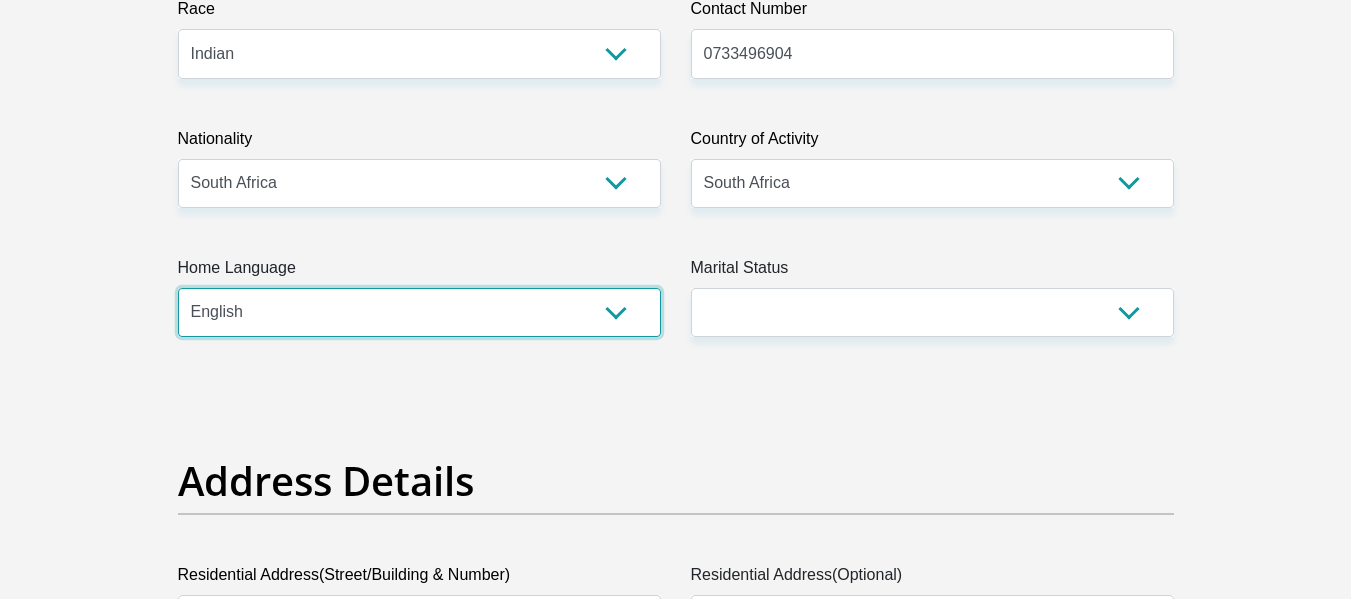 click on "Afrikaans
English
Sepedi
South Ndebele
Southern Sotho
Swati
Tsonga
Tswana
Venda
Xhosa
Zulu
Other" at bounding box center (419, 312) 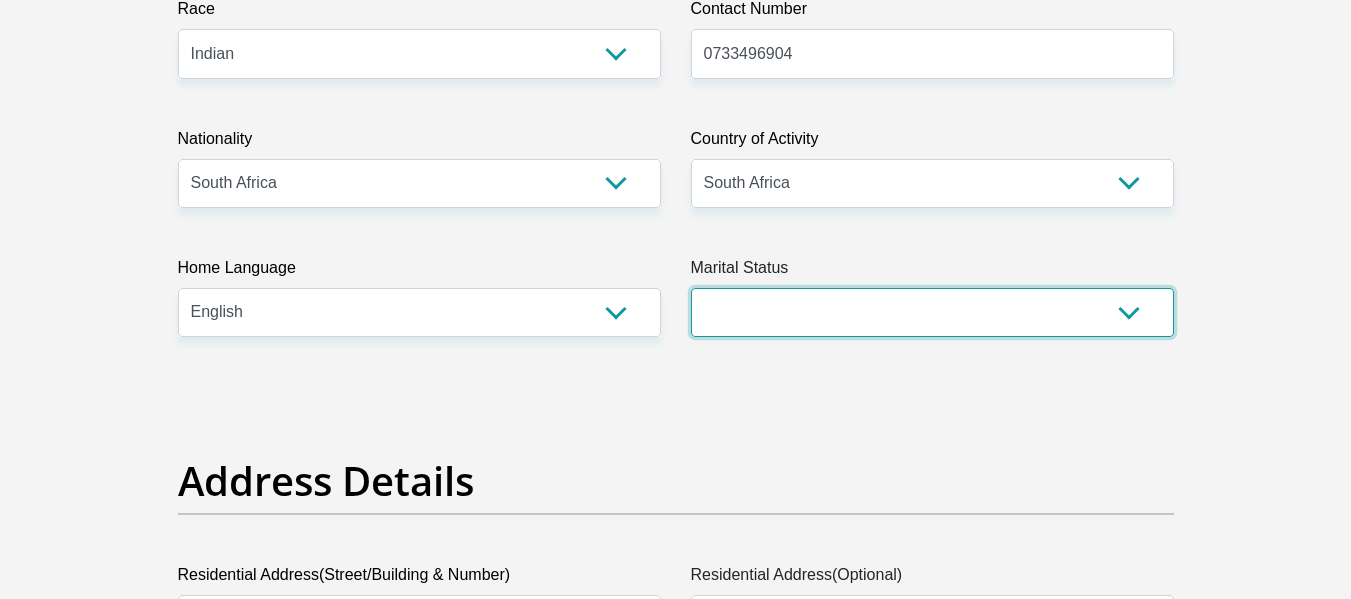 click on "Married ANC
Single
Divorced
Widowed
Married COP or Customary Law" at bounding box center (932, 312) 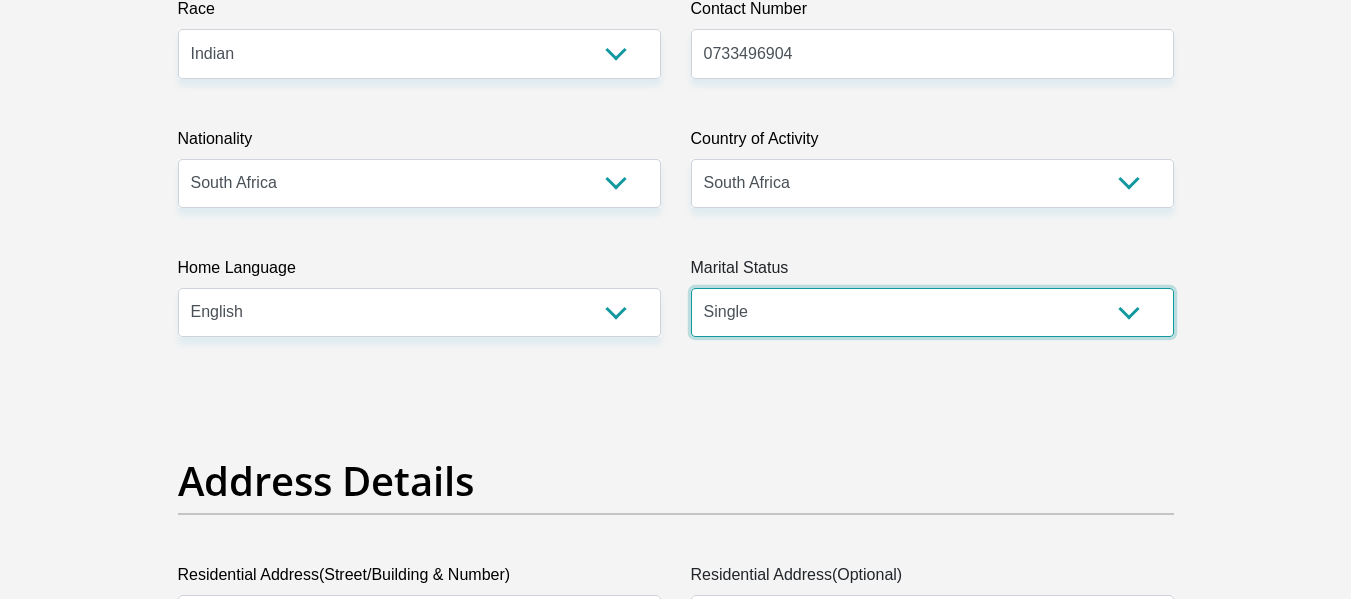 click on "Married ANC
Single
Divorced
Widowed
Married COP or Customary Law" at bounding box center [932, 312] 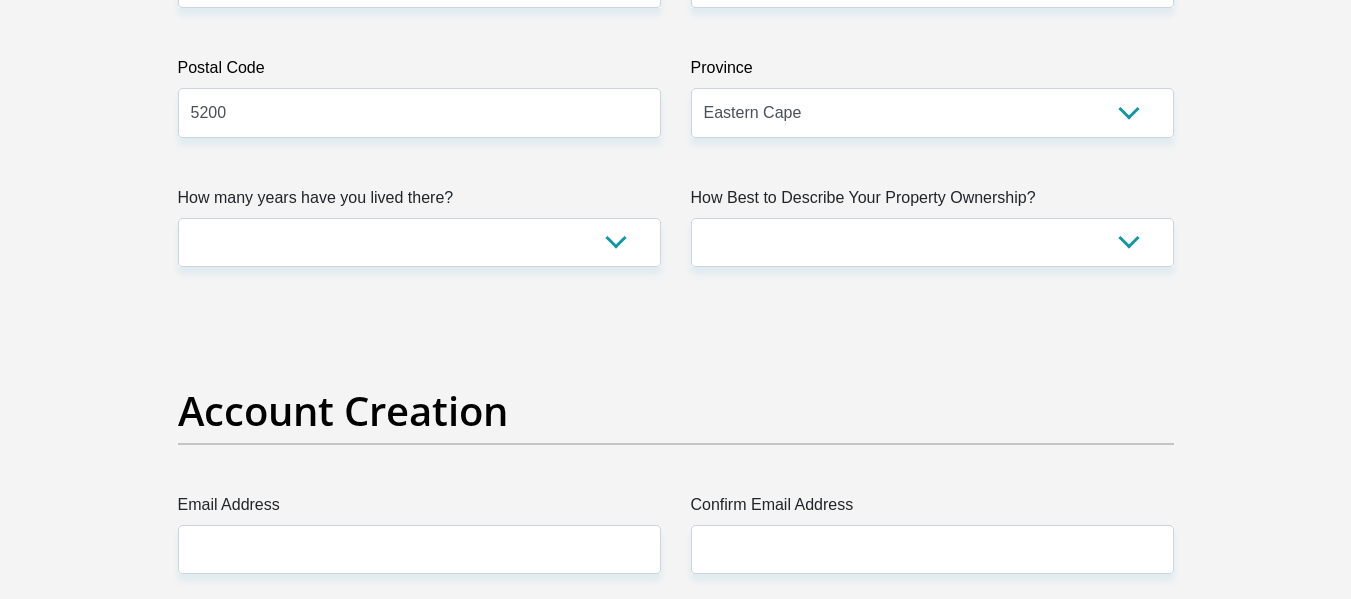 scroll, scrollTop: 1341, scrollLeft: 0, axis: vertical 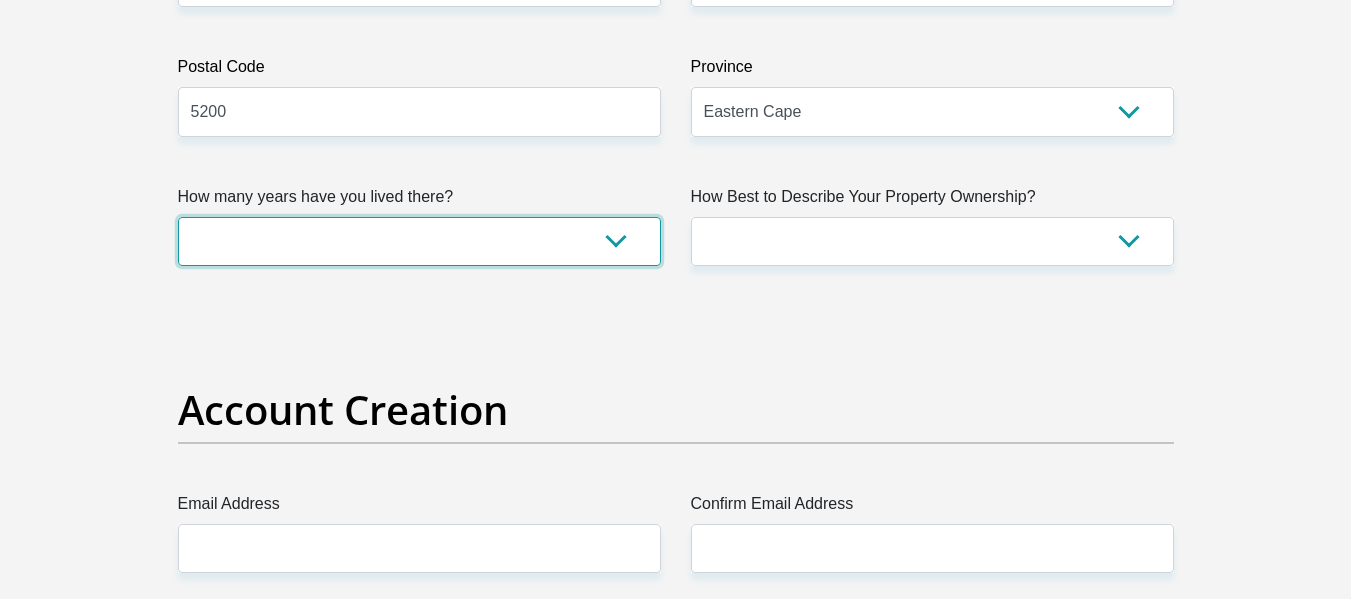 click on "less than 1 year
1-3 years
3-5 years
5+ years" at bounding box center (419, 241) 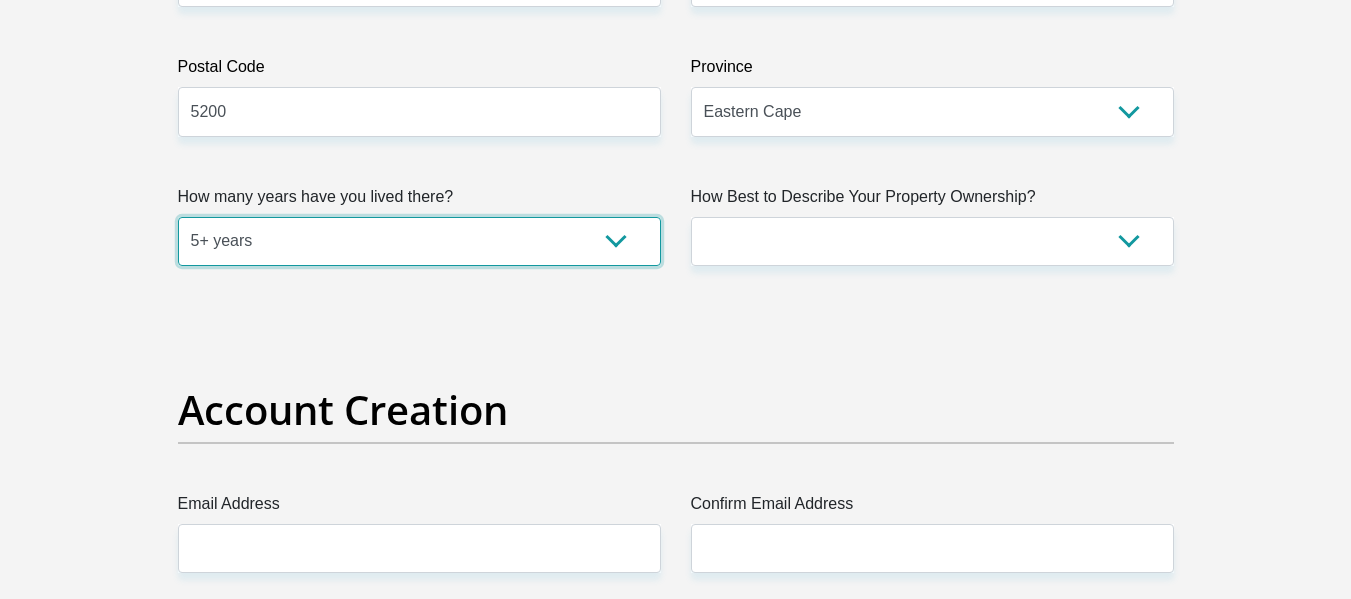 click on "less than 1 year
1-3 years
3-5 years
5+ years" at bounding box center [419, 241] 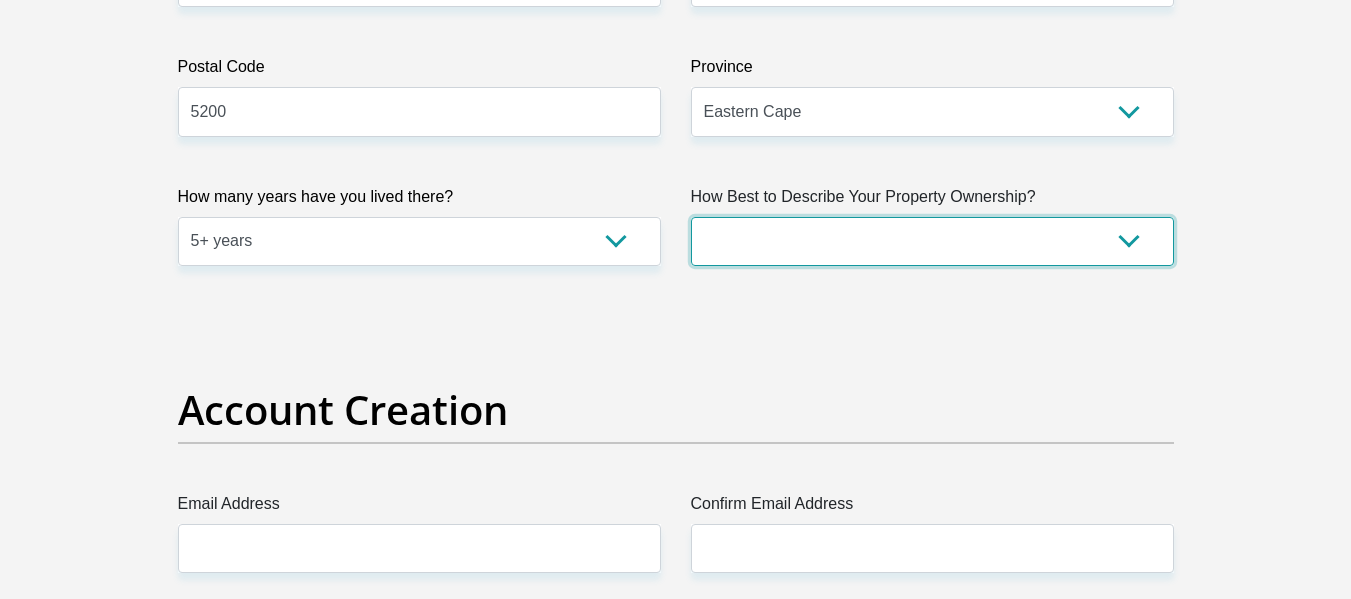click on "Owned
Rented
Family Owned
Company Dwelling" at bounding box center [932, 241] 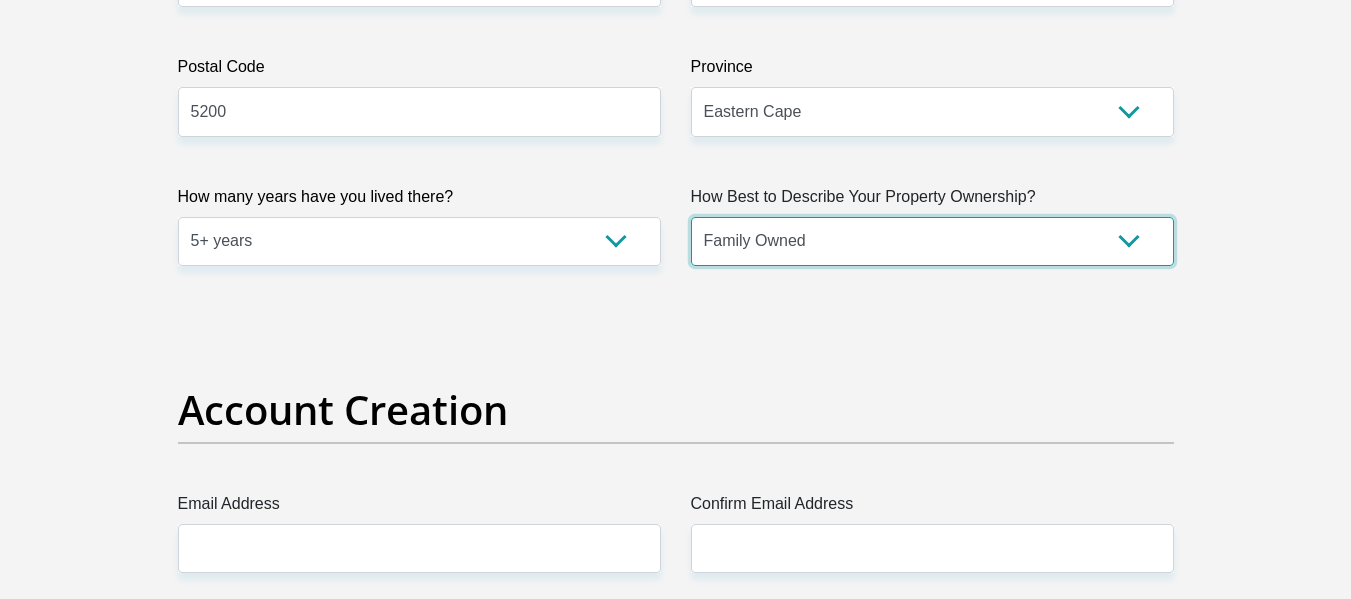 click on "Owned
Rented
Family Owned
Company Dwelling" at bounding box center (932, 241) 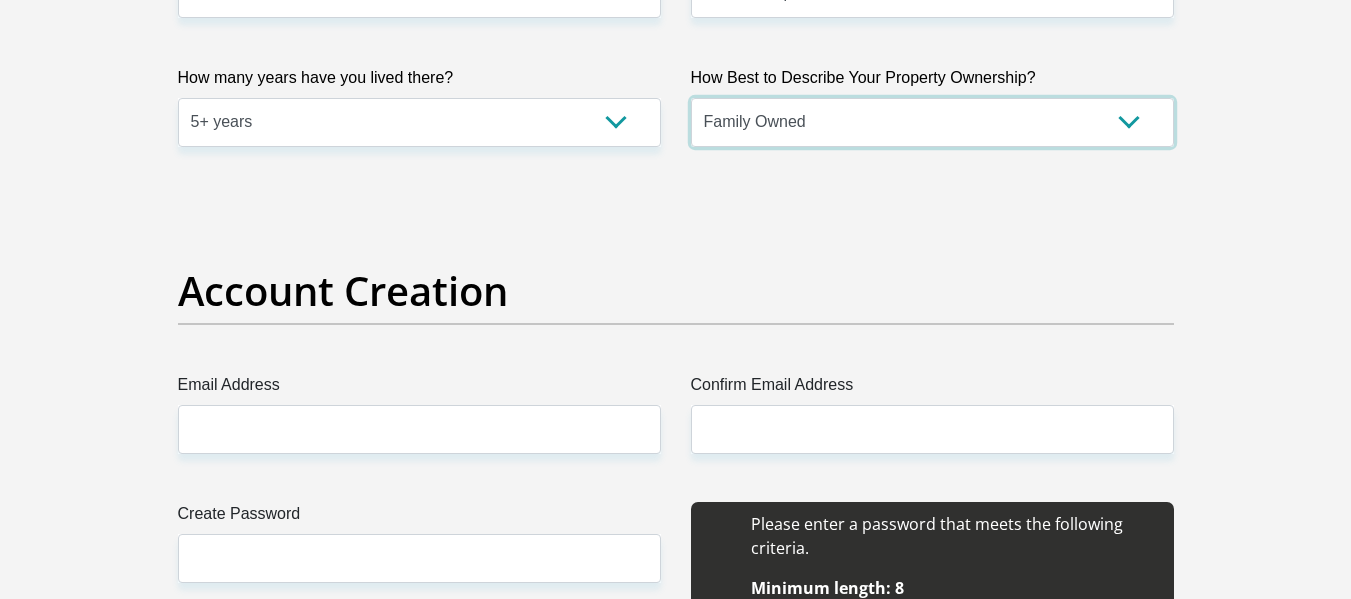 scroll, scrollTop: 1697, scrollLeft: 0, axis: vertical 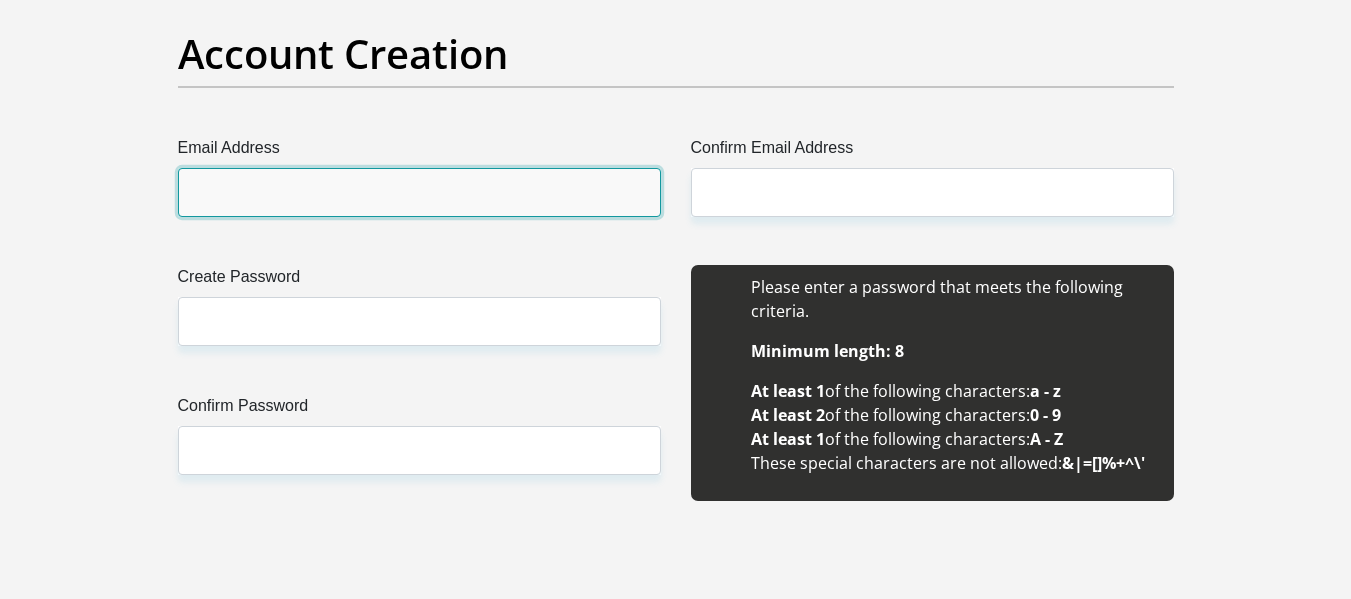 click on "Email Address" at bounding box center (419, 192) 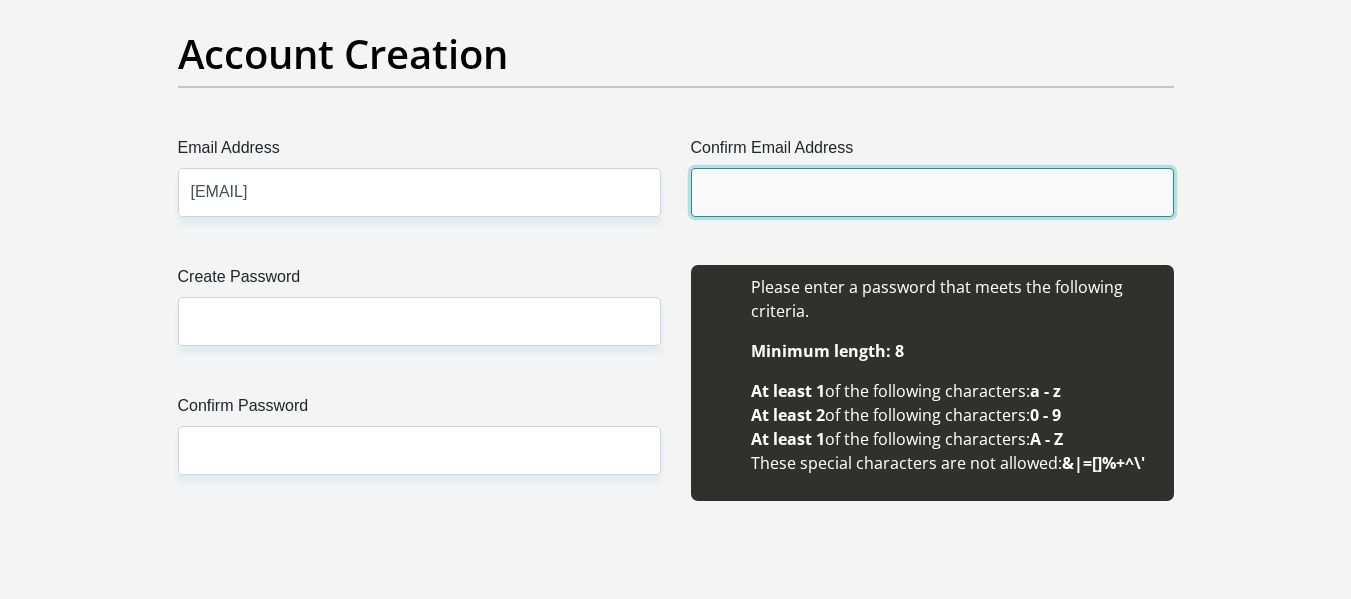 type on "niaanlee16@gmail.com" 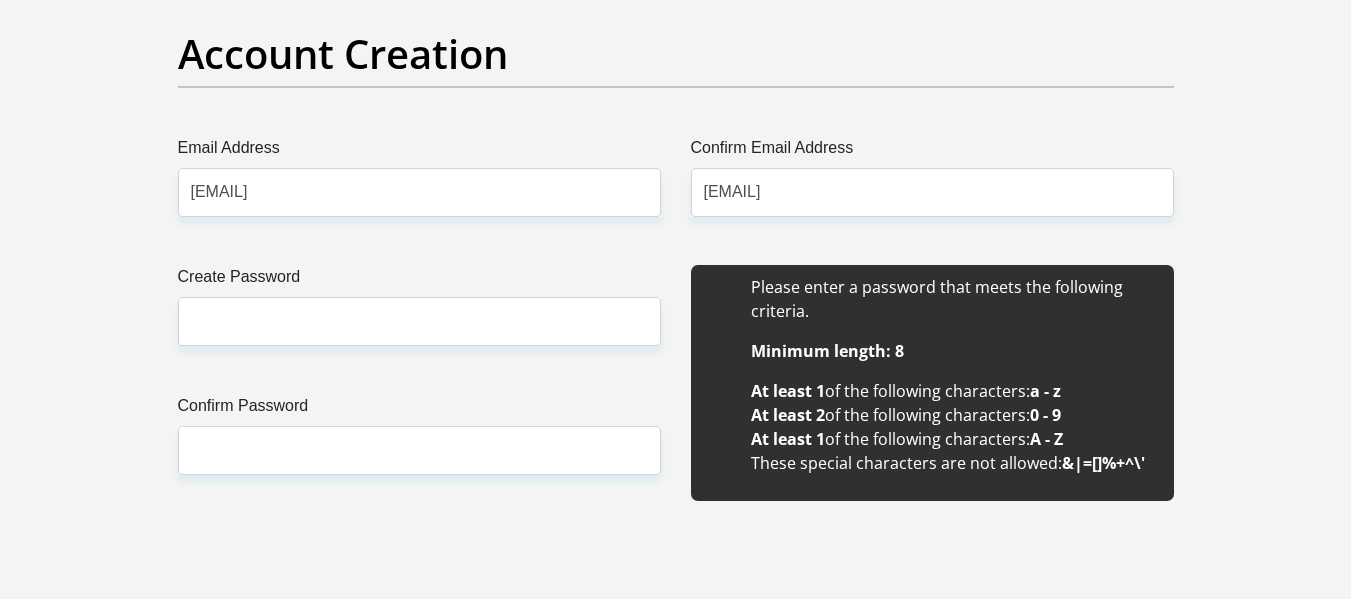 type 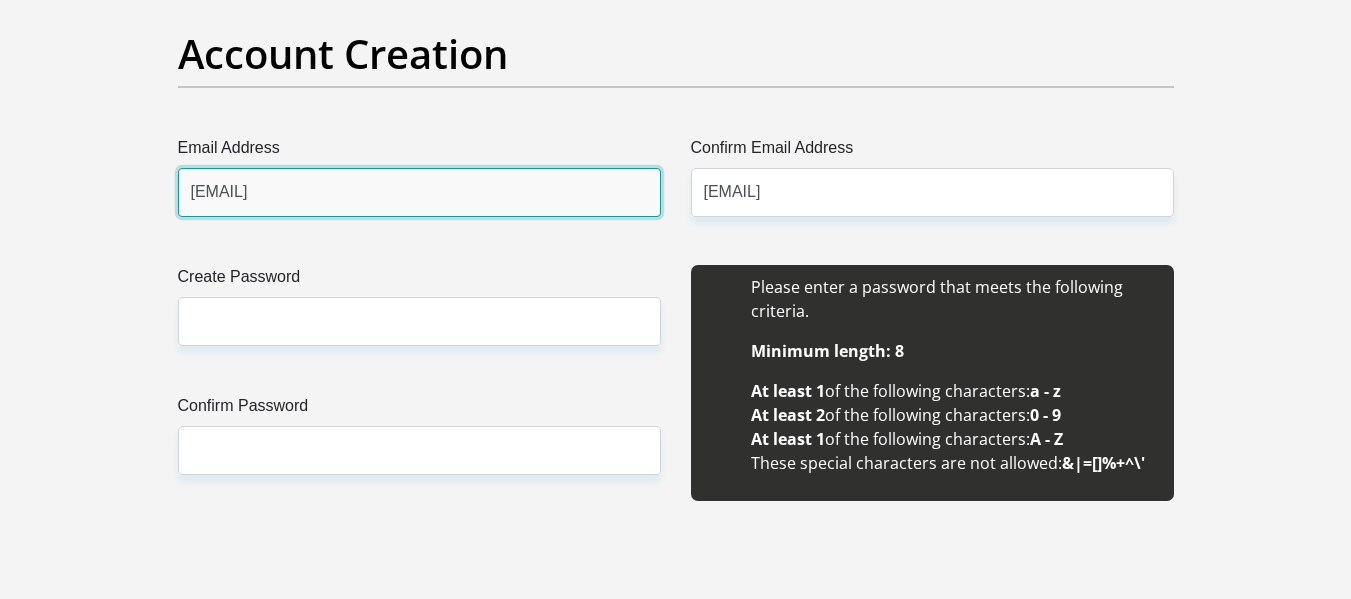 type 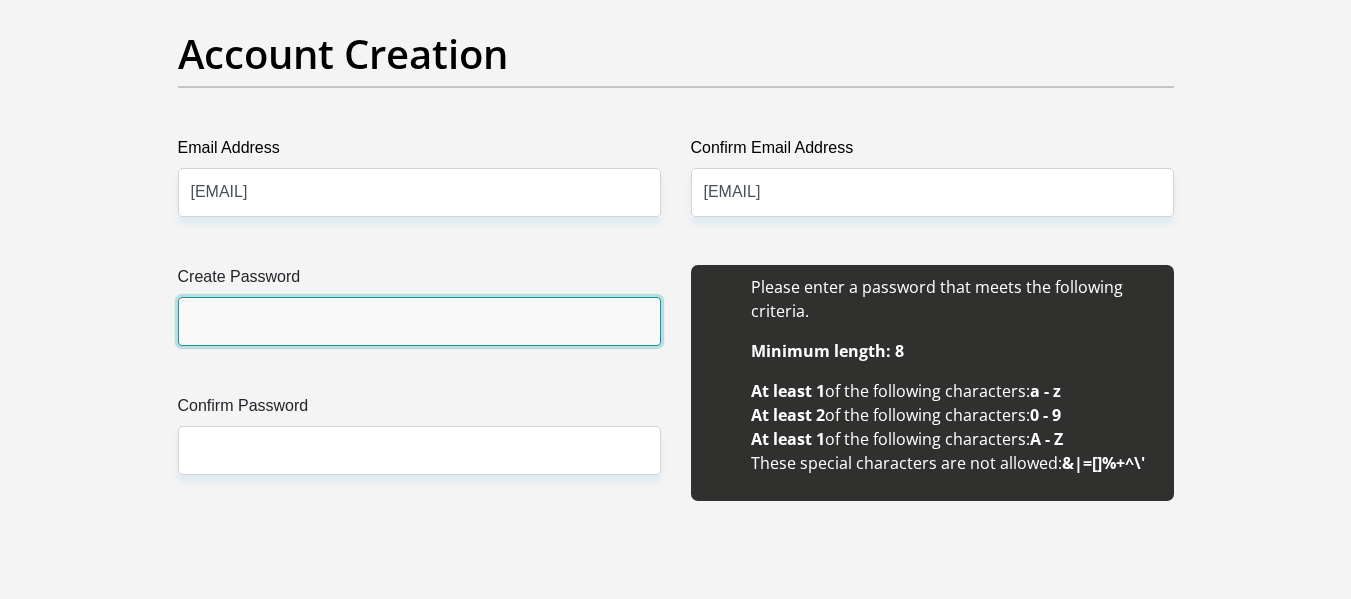click on "Create Password" at bounding box center (419, 321) 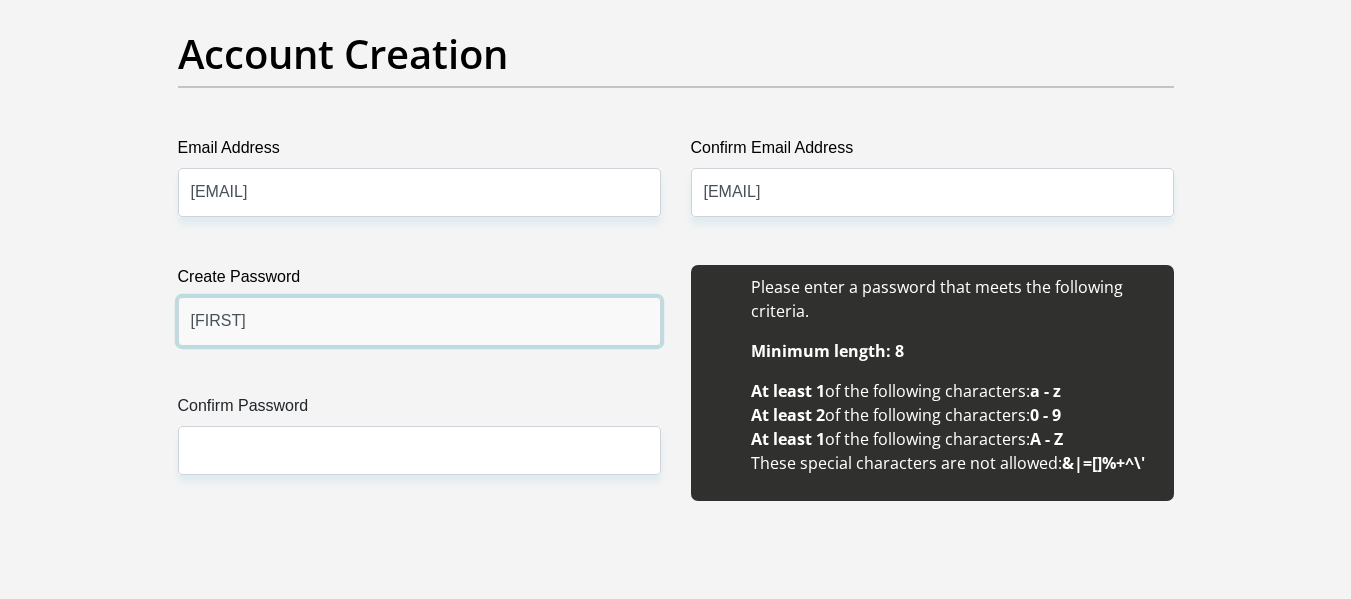 type on "Tamikaanne101*" 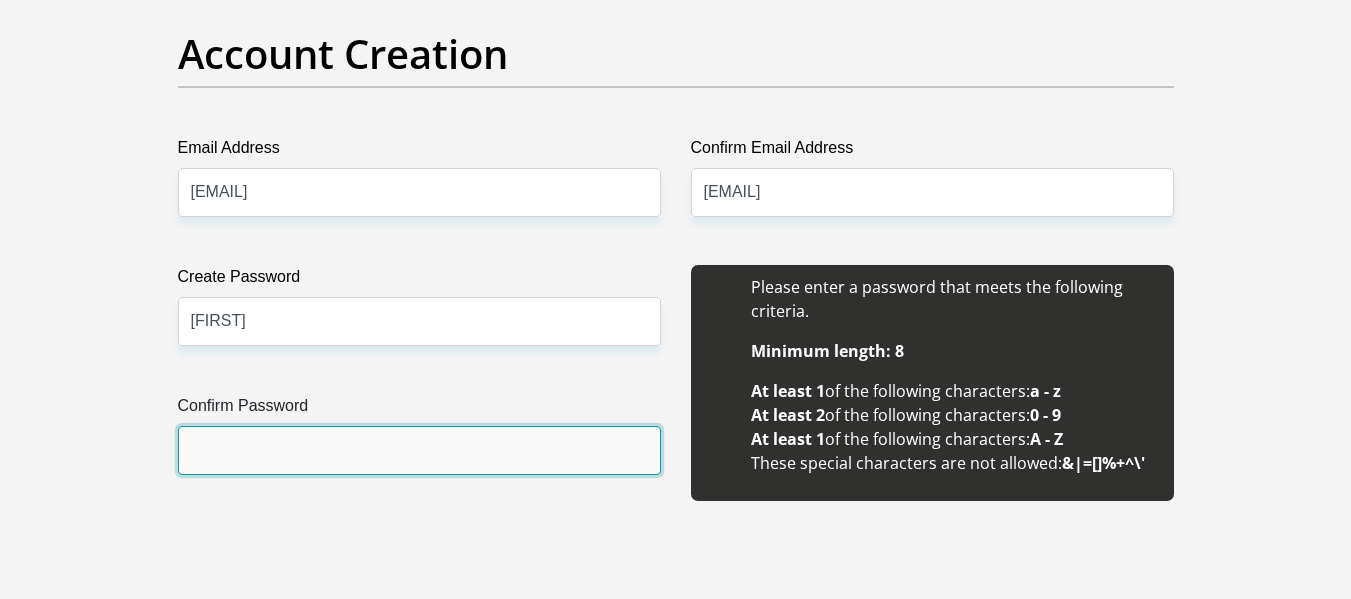 click on "Confirm Password" at bounding box center (419, 450) 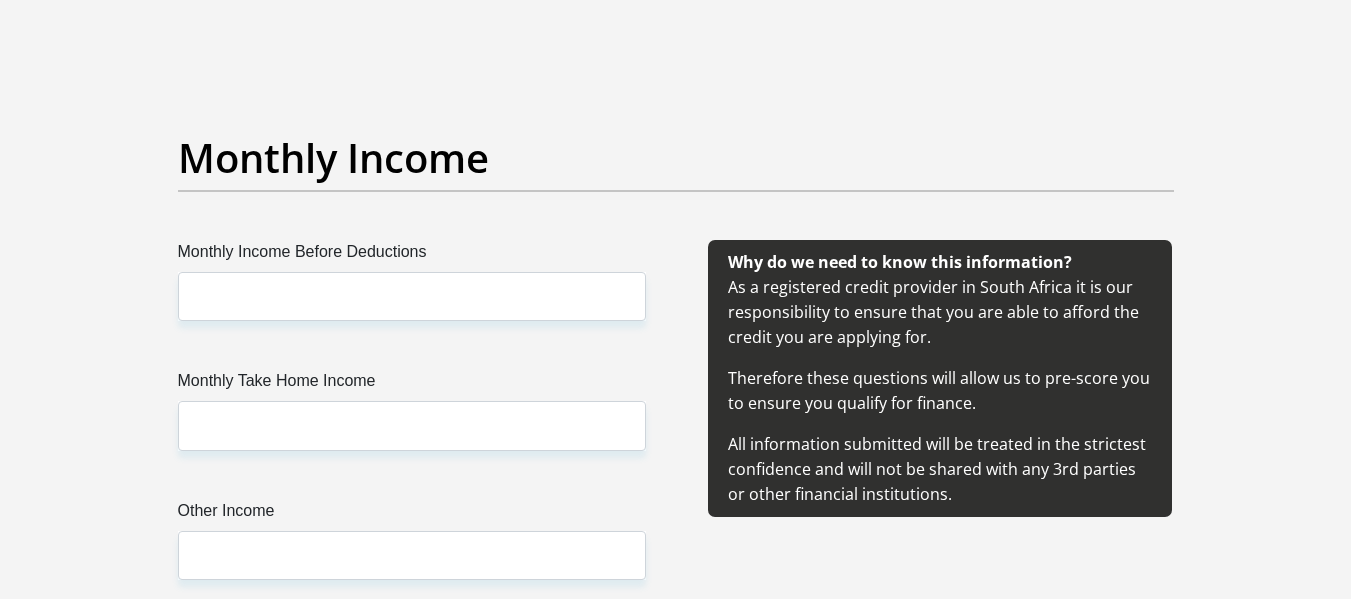 scroll, scrollTop: 2207, scrollLeft: 0, axis: vertical 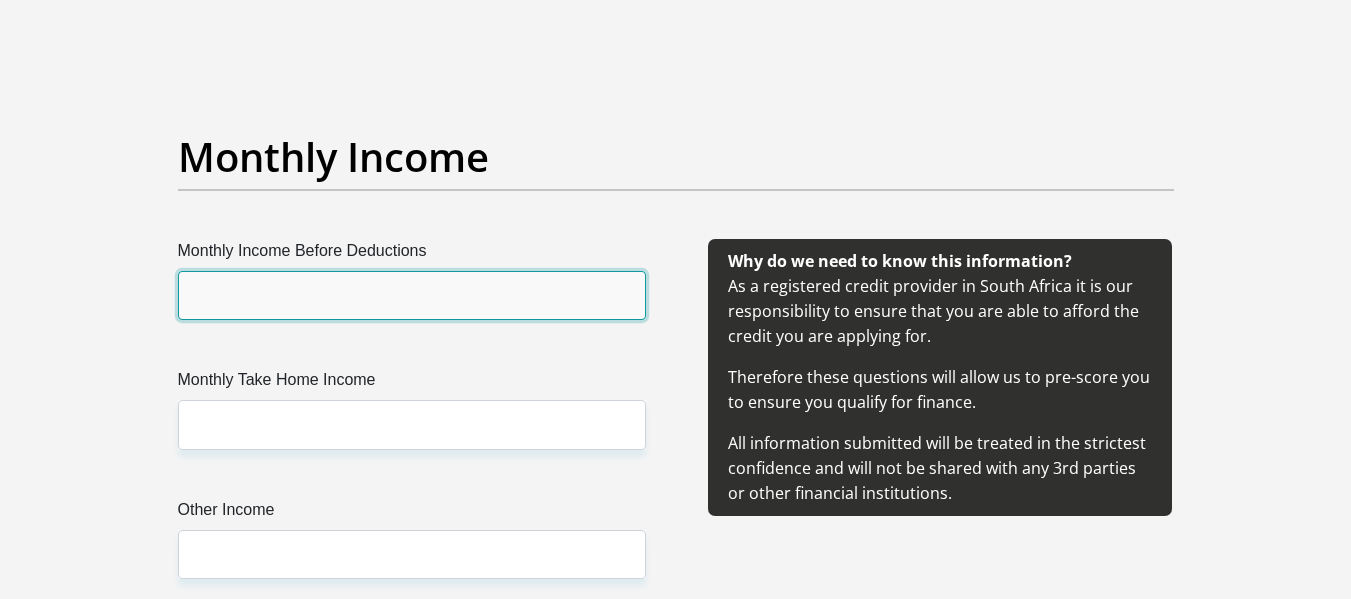 click on "Monthly Income Before Deductions" at bounding box center (412, 295) 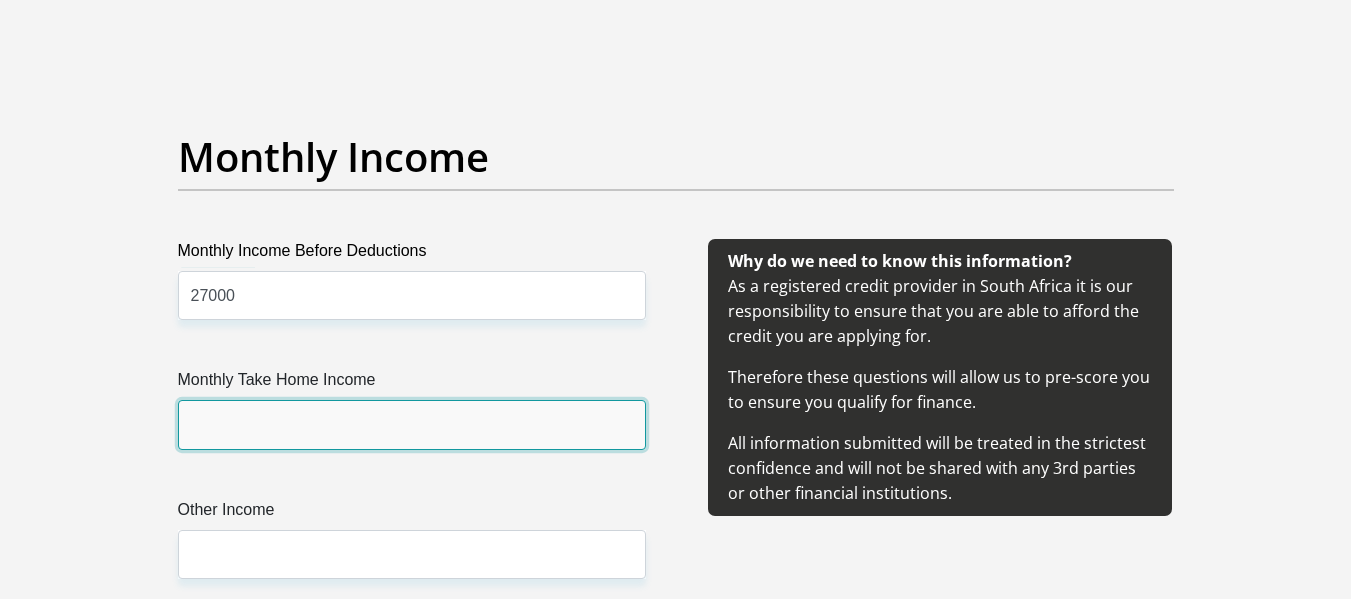 click on "Monthly Take Home Income" at bounding box center [412, 424] 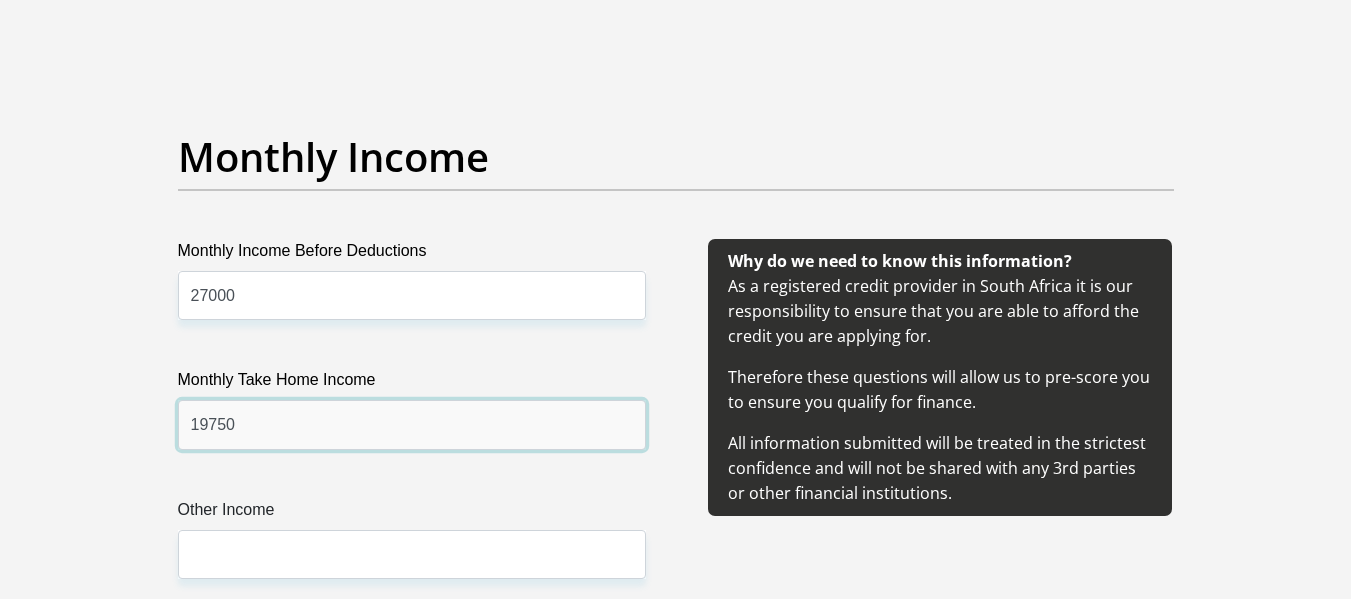 scroll, scrollTop: 2367, scrollLeft: 0, axis: vertical 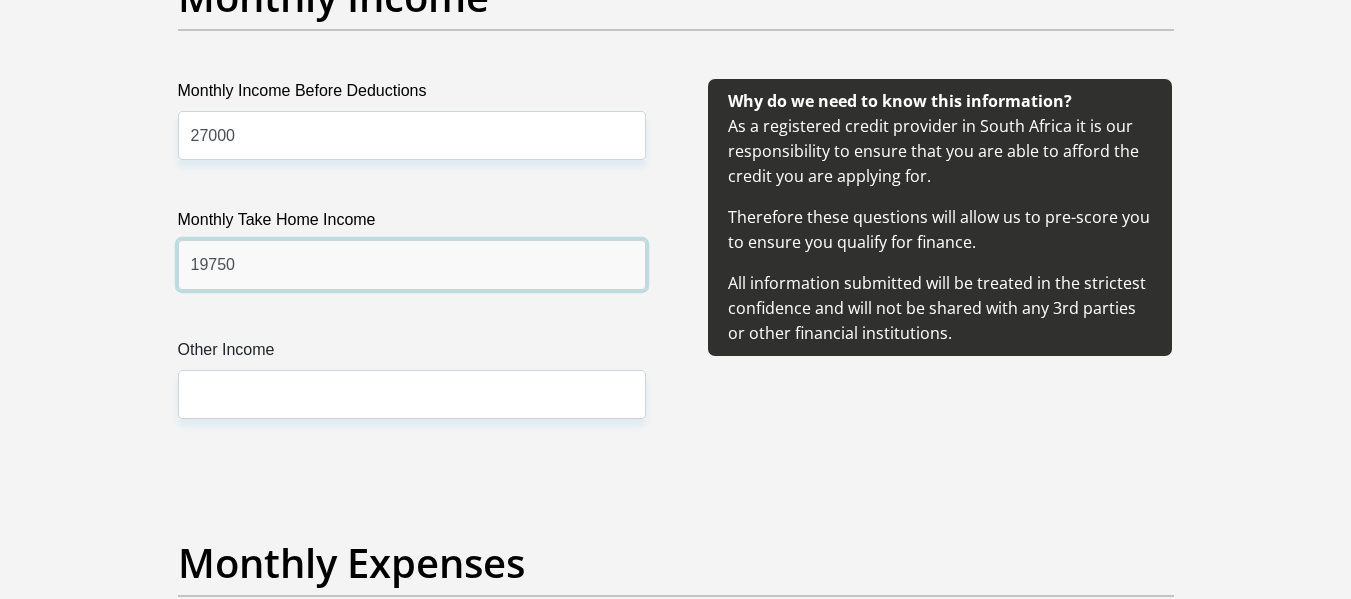 type on "19750" 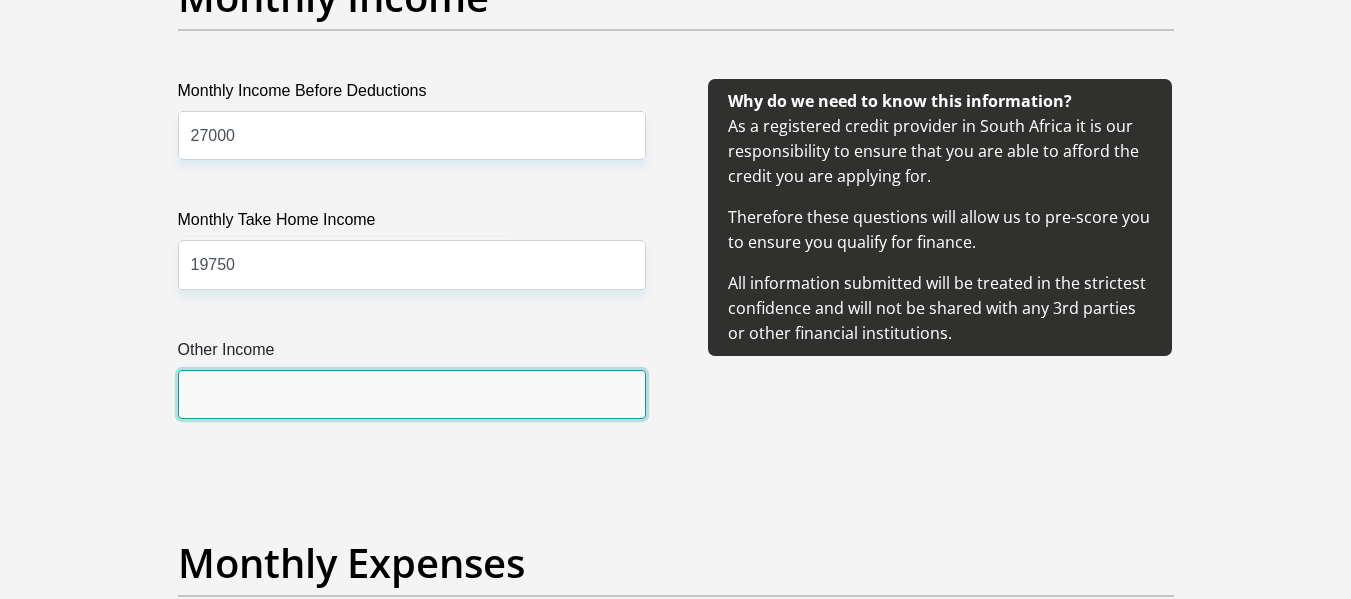 click on "Other Income" at bounding box center [412, 394] 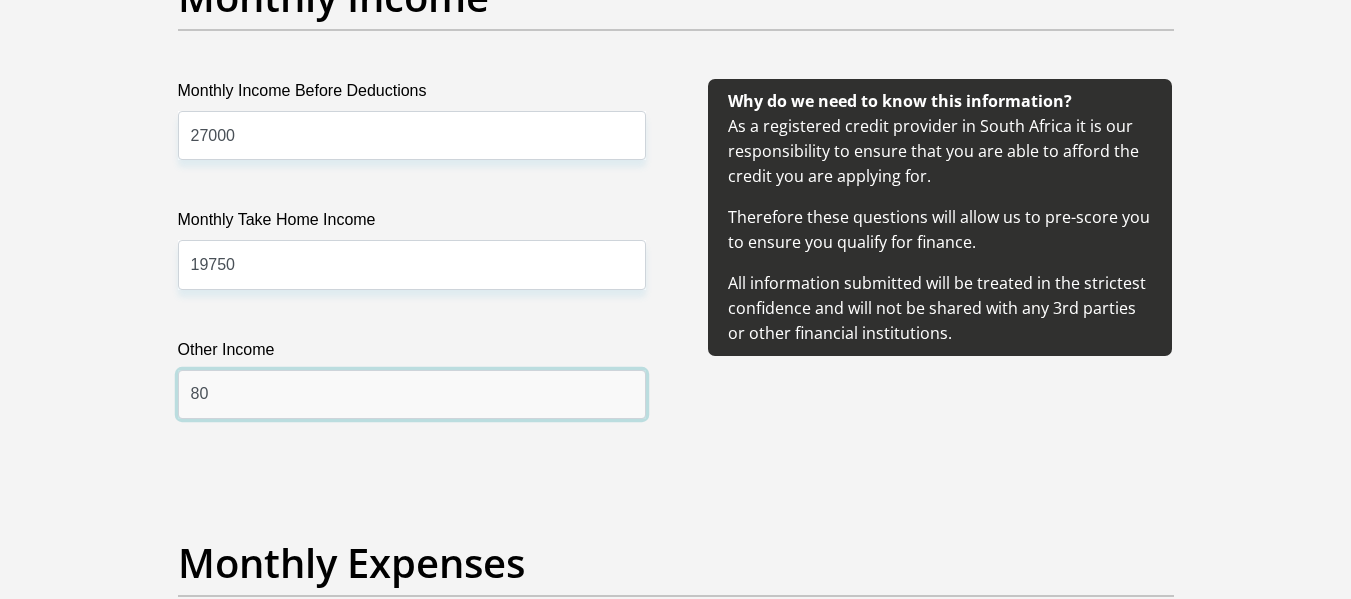 type on "8" 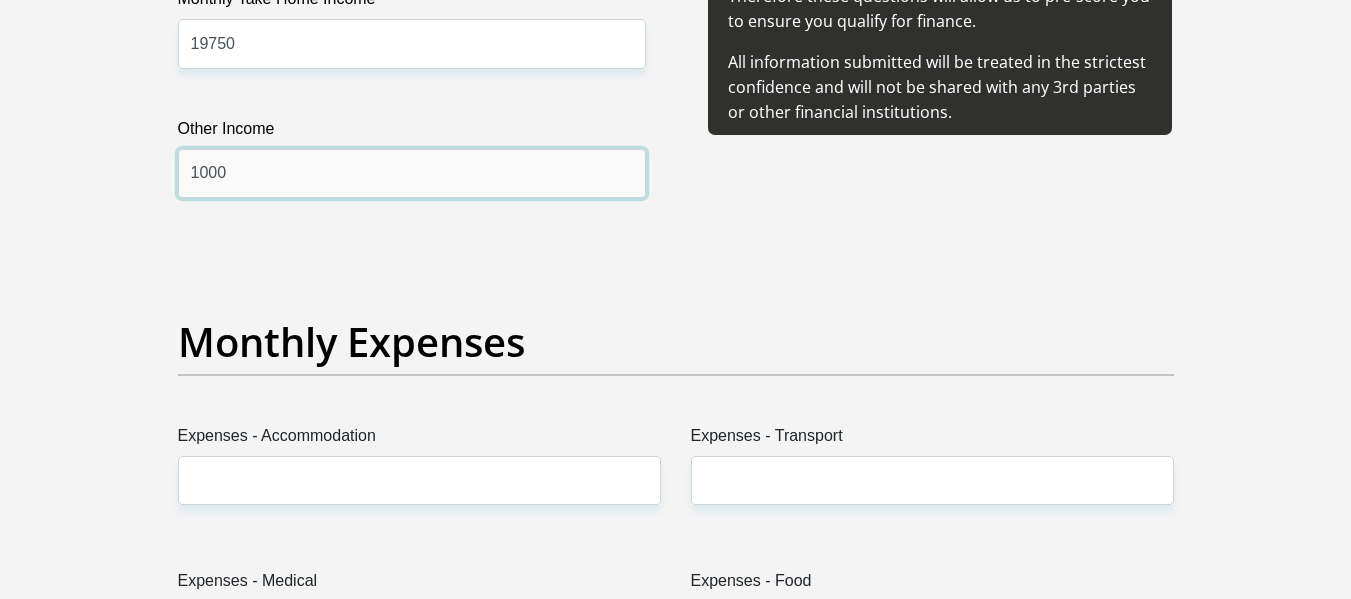 scroll, scrollTop: 2589, scrollLeft: 0, axis: vertical 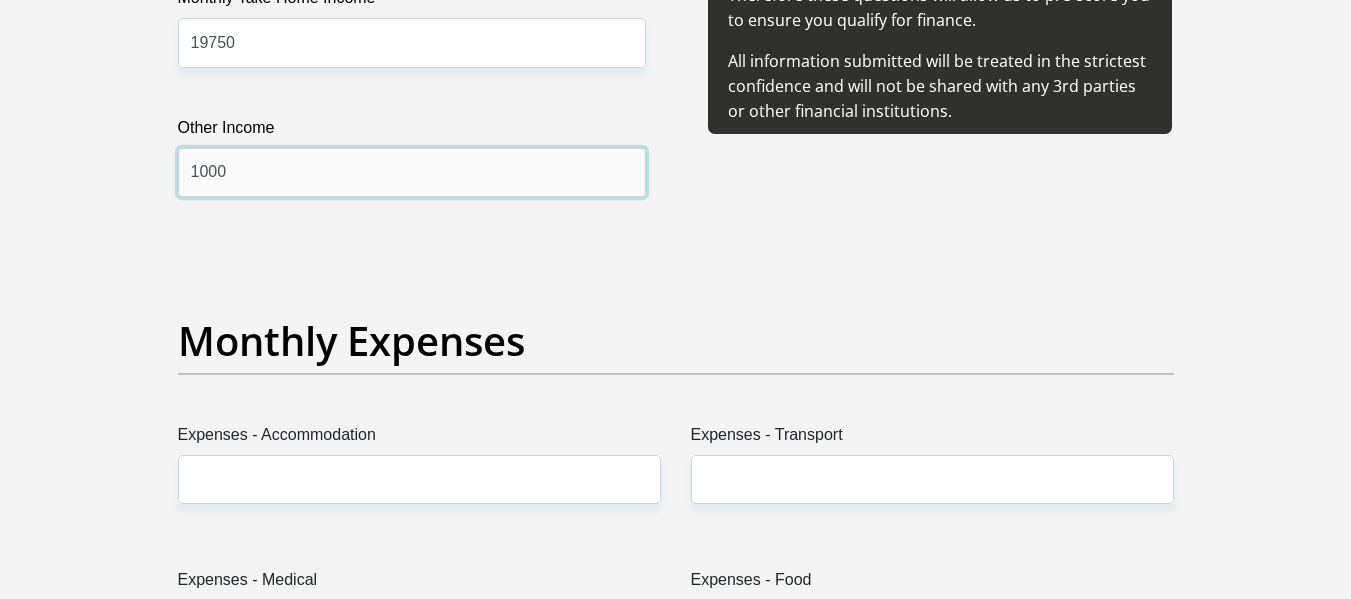 type on "1000" 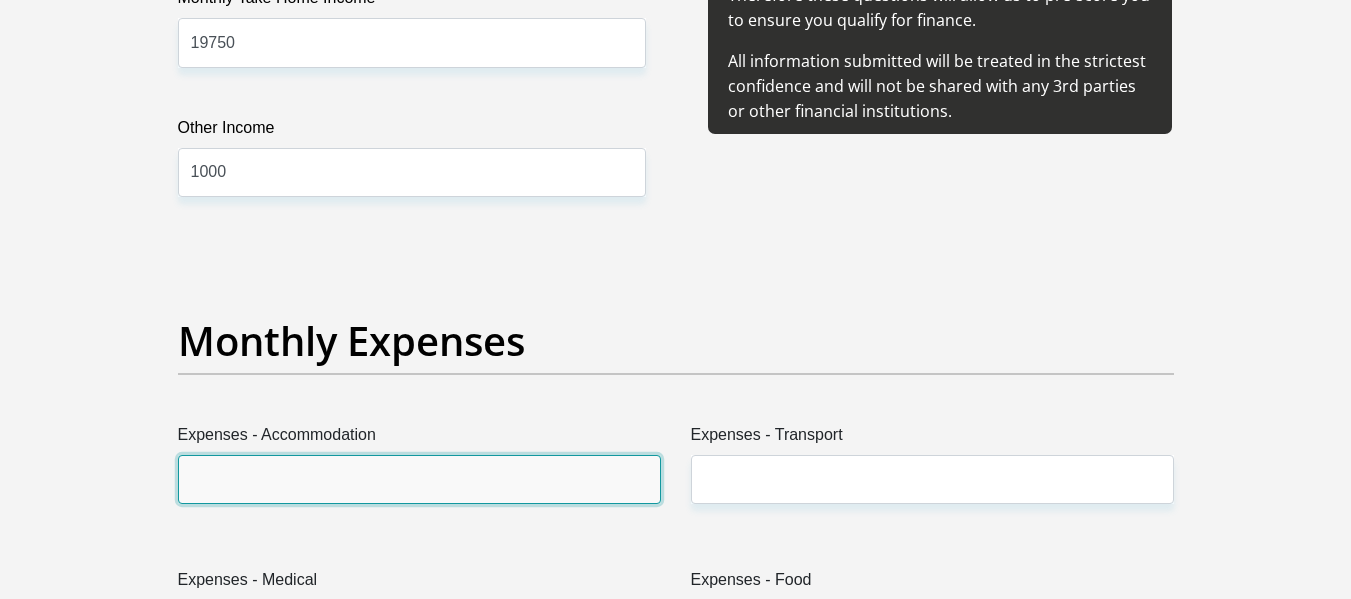 click on "Expenses - Accommodation" at bounding box center [419, 479] 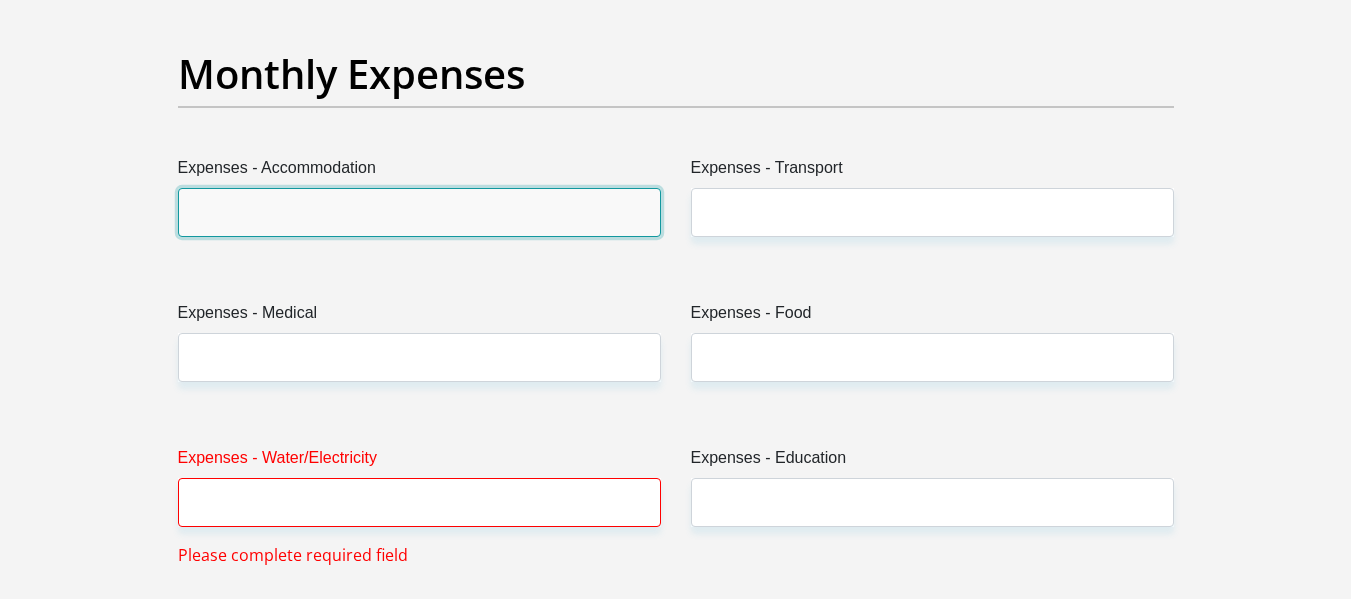 scroll, scrollTop: 2857, scrollLeft: 0, axis: vertical 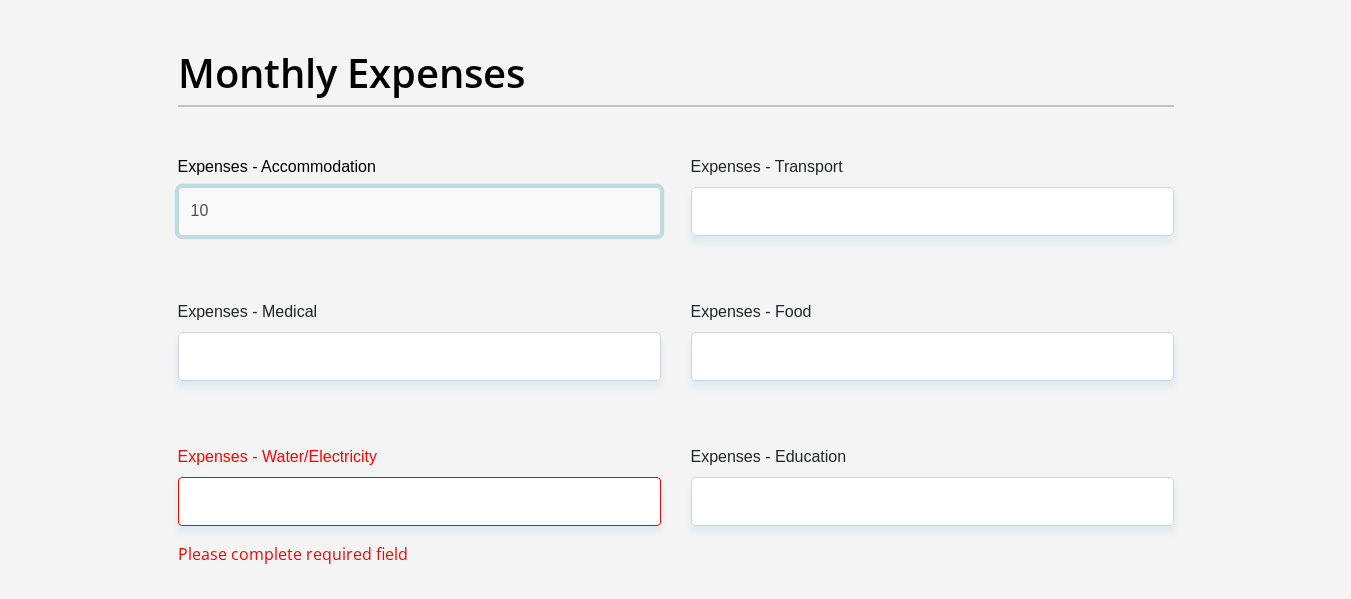 type on "1" 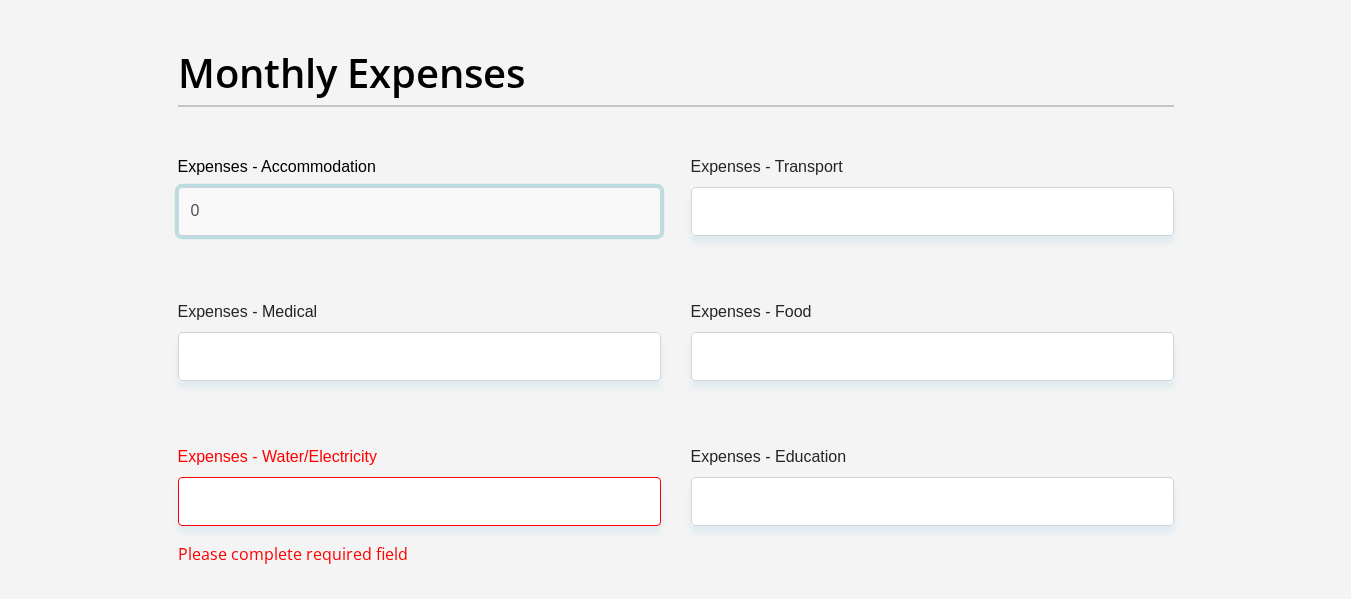 type on "0" 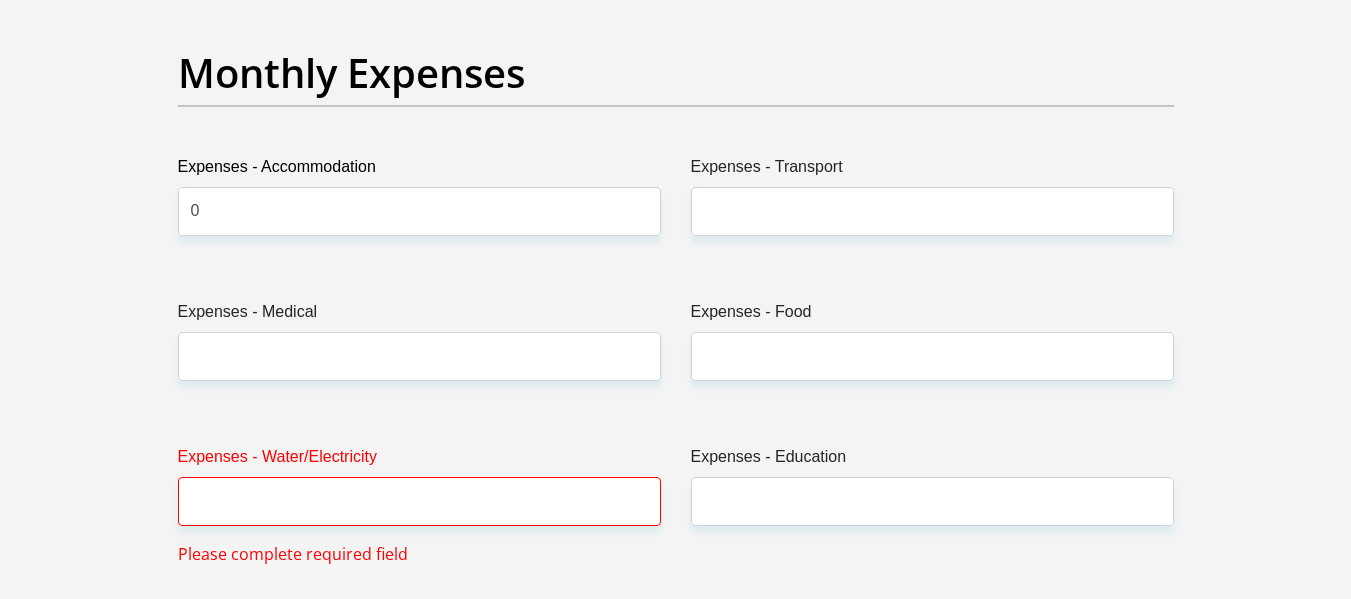 click on "Expenses - Medical" at bounding box center (419, 348) 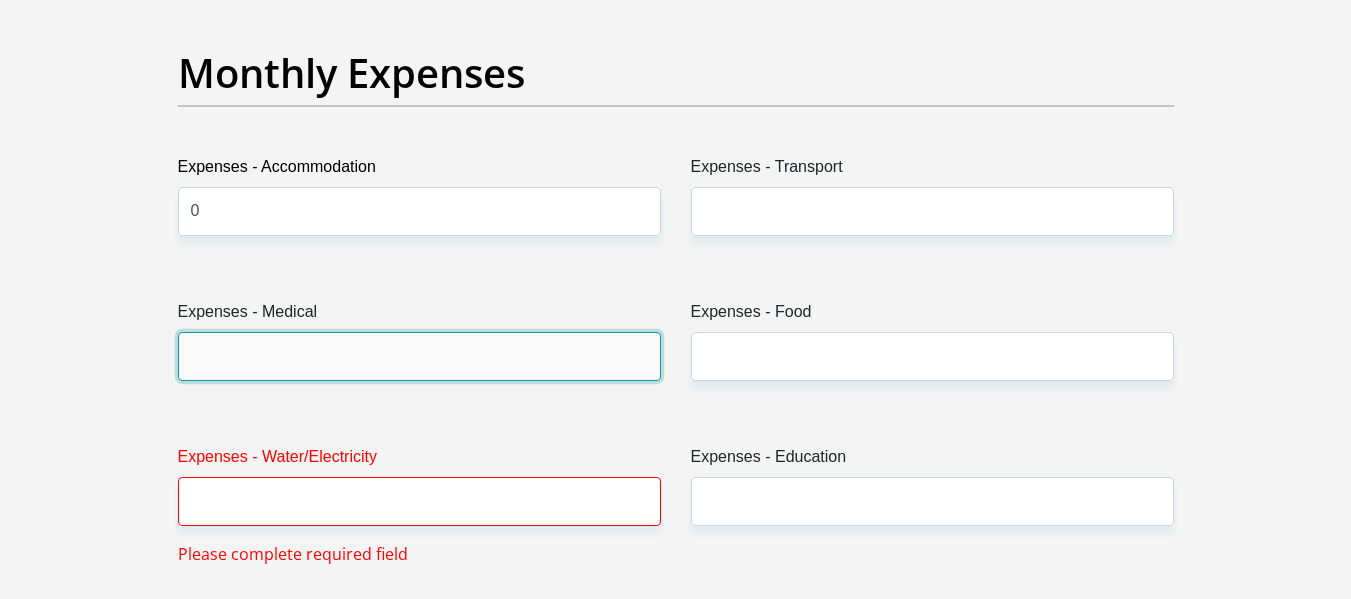 click on "Expenses - Medical" at bounding box center (419, 356) 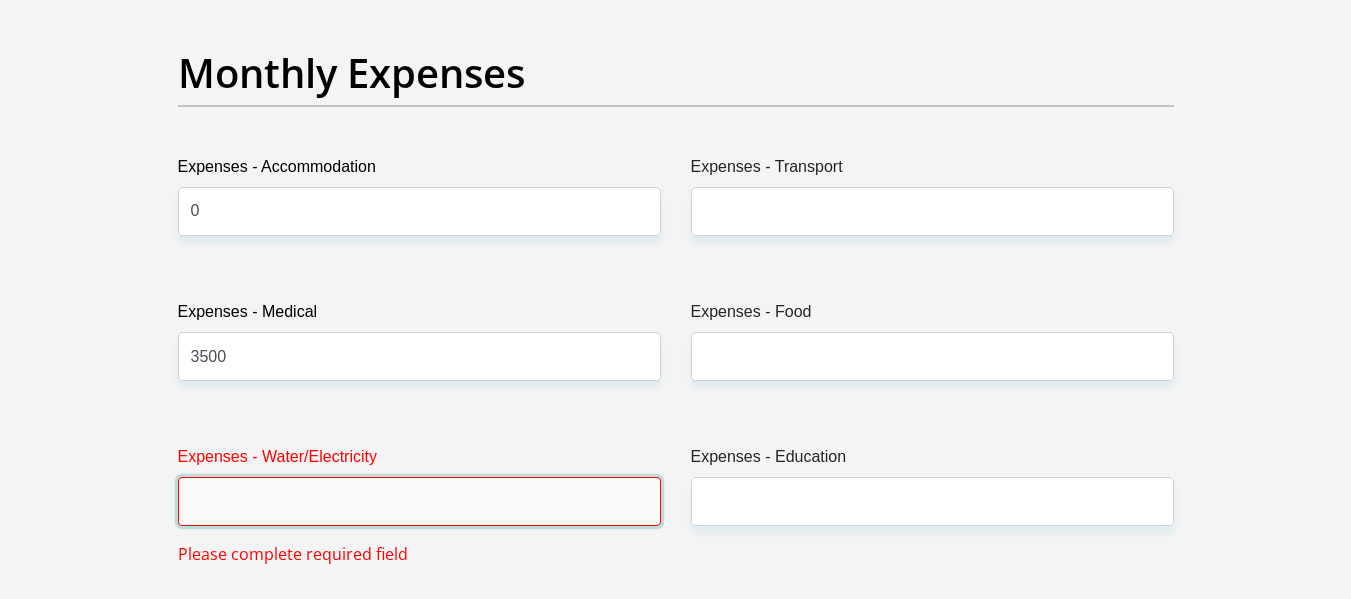 click on "Expenses - Water/Electricity" at bounding box center (419, 501) 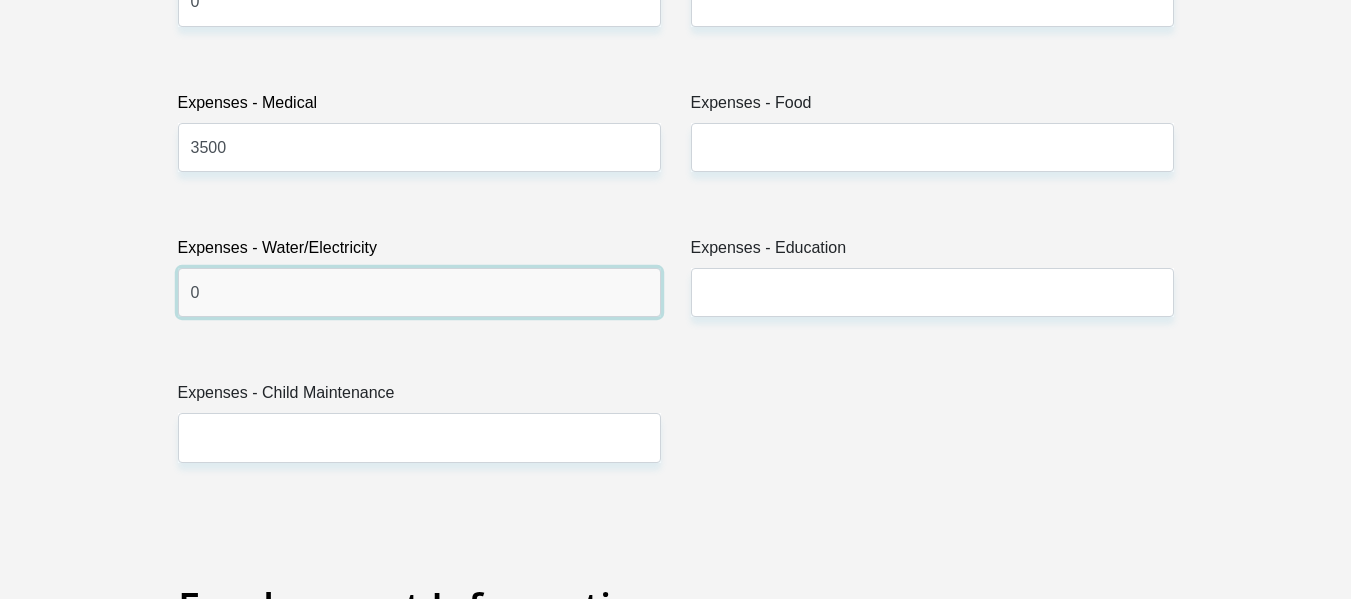 scroll, scrollTop: 3067, scrollLeft: 0, axis: vertical 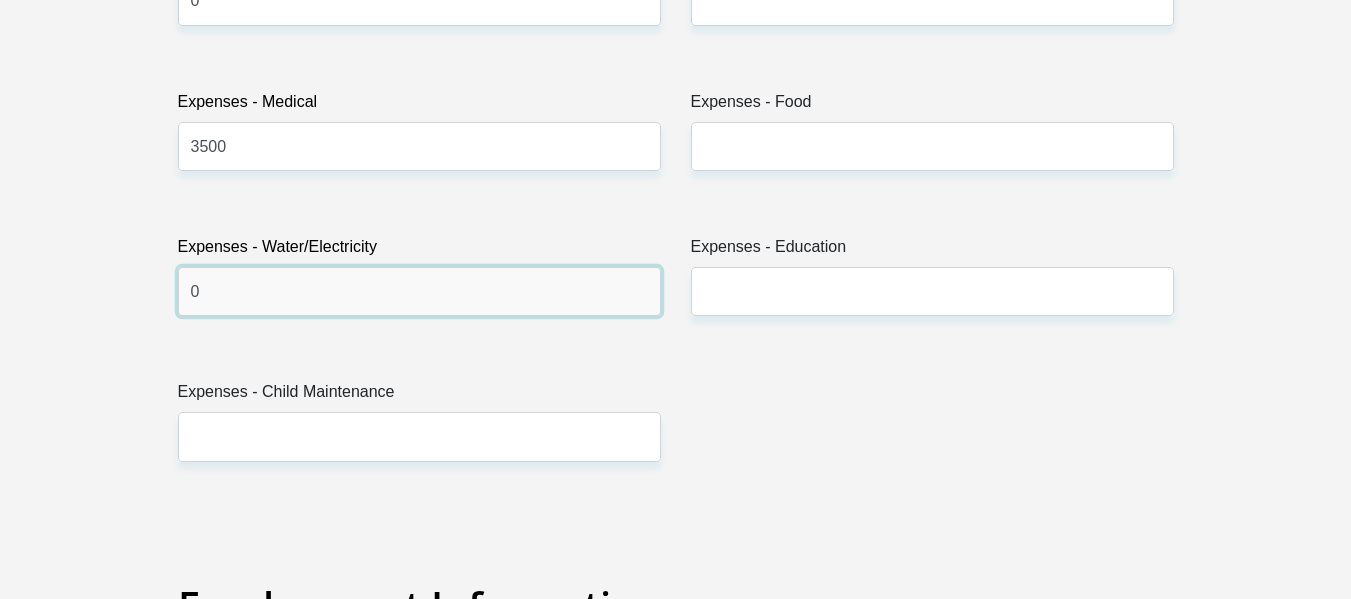 type on "0" 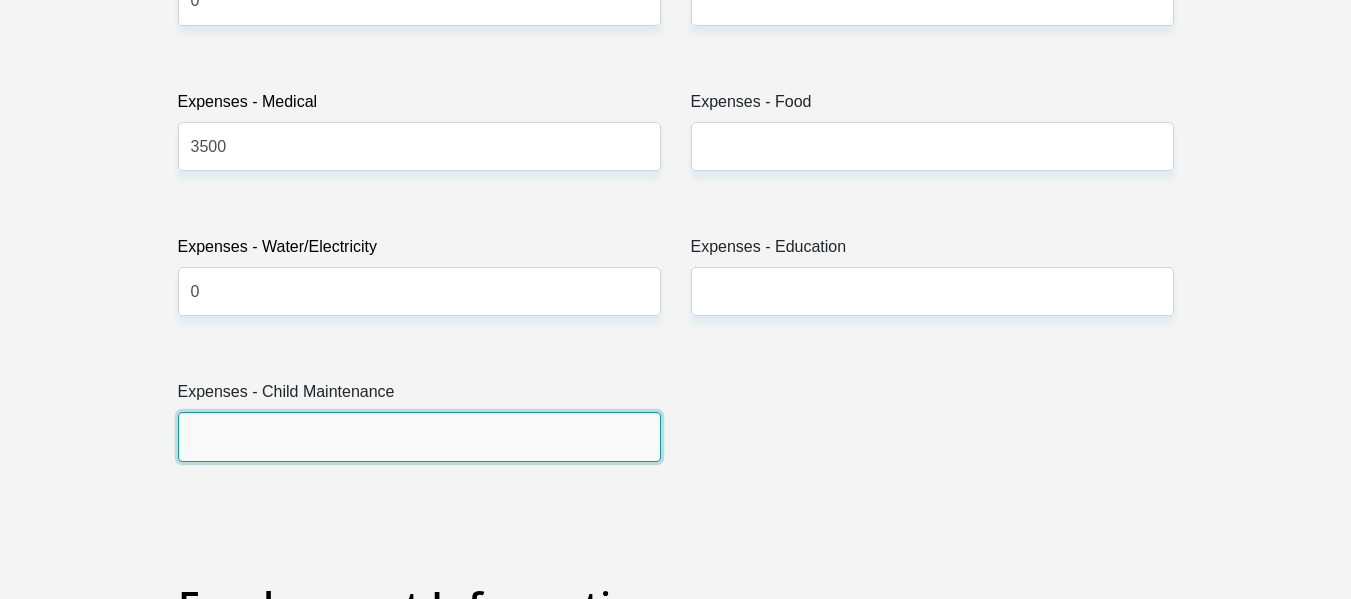 click on "Expenses - Child Maintenance" at bounding box center [419, 436] 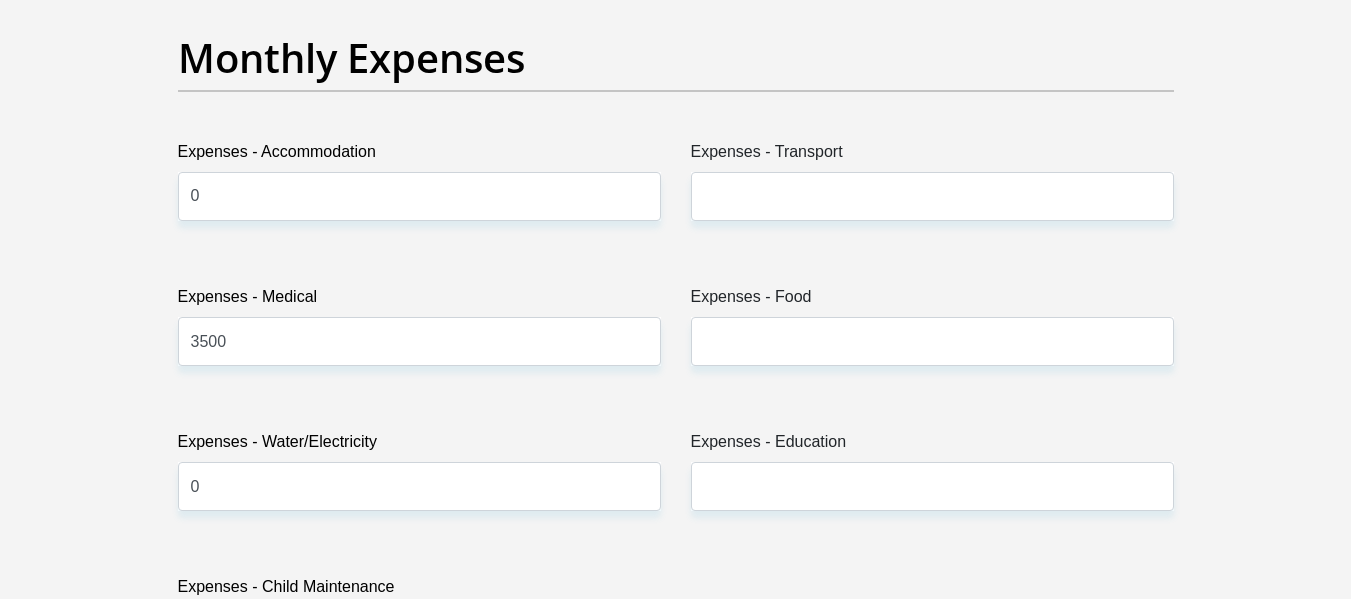 scroll, scrollTop: 2826, scrollLeft: 0, axis: vertical 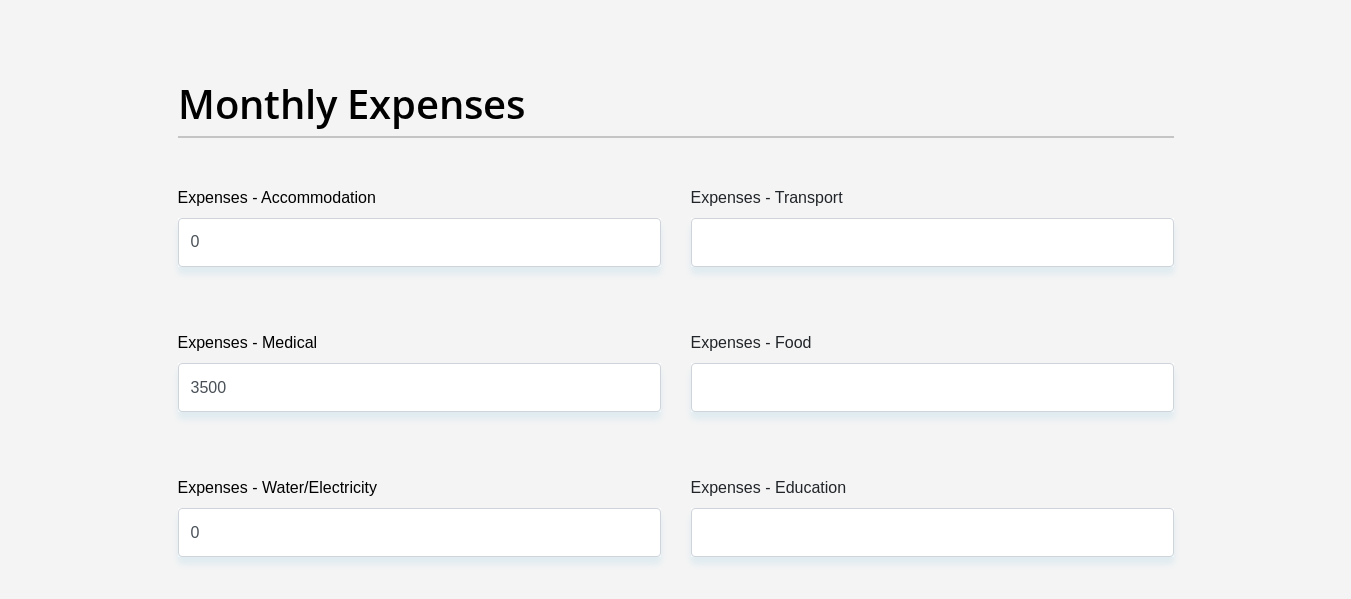 type on "0" 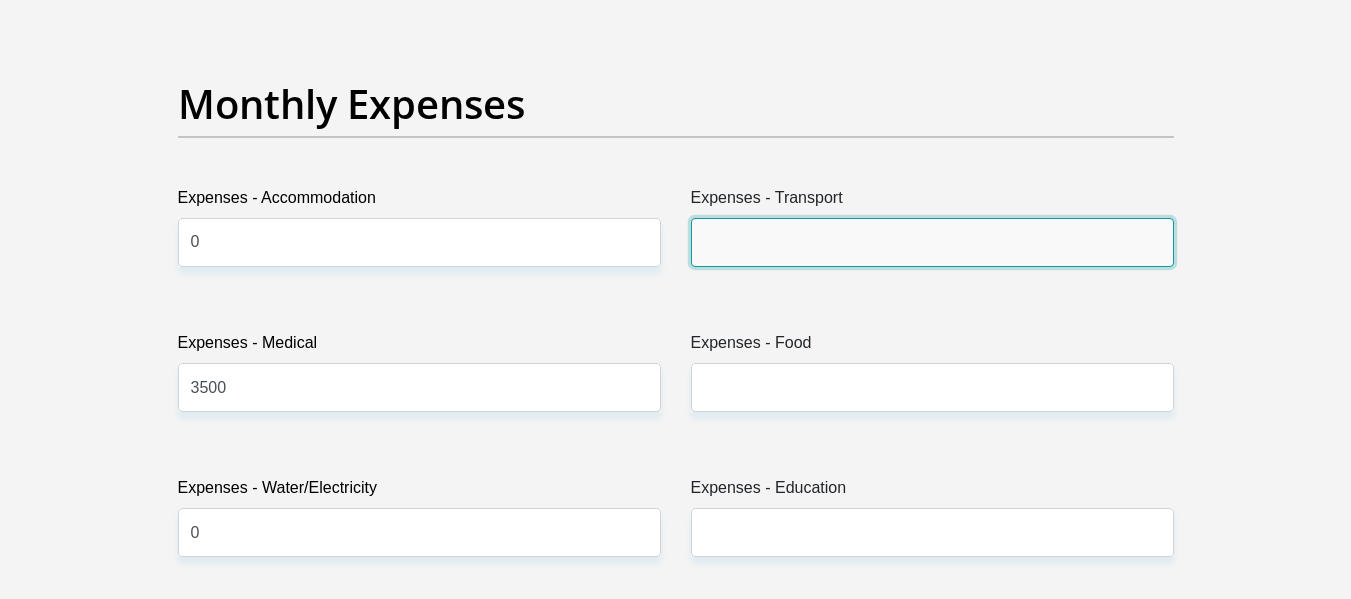 click on "Expenses - Transport" at bounding box center (932, 242) 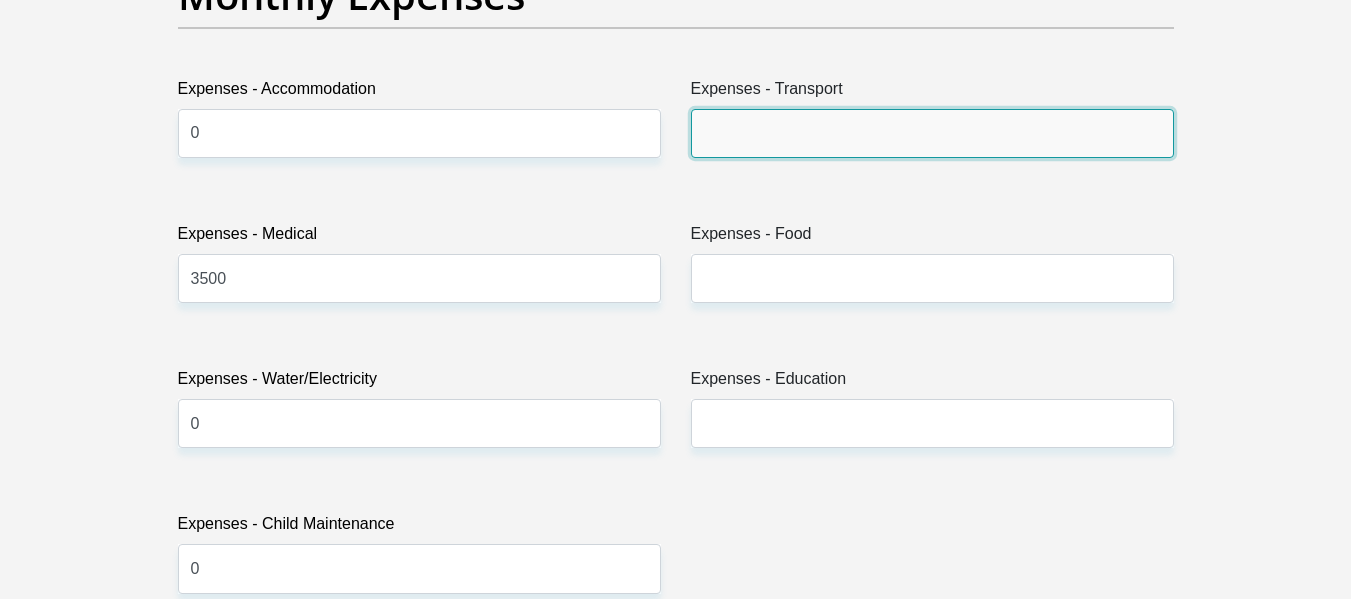 scroll, scrollTop: 2936, scrollLeft: 0, axis: vertical 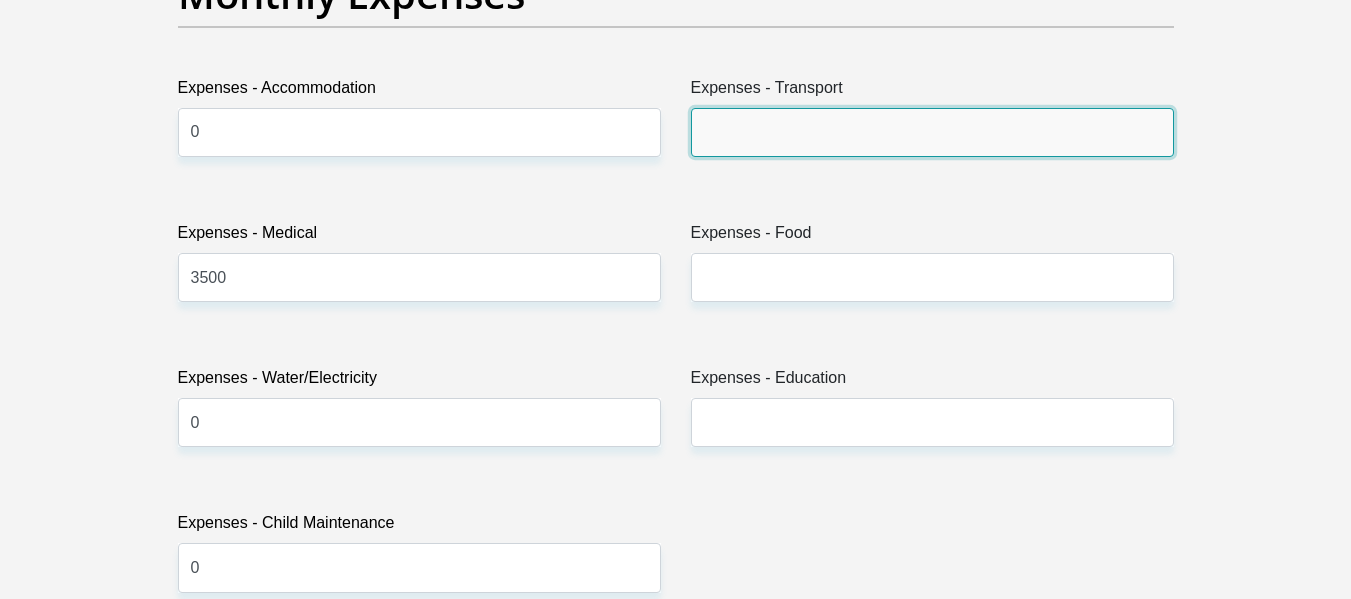 type on "6" 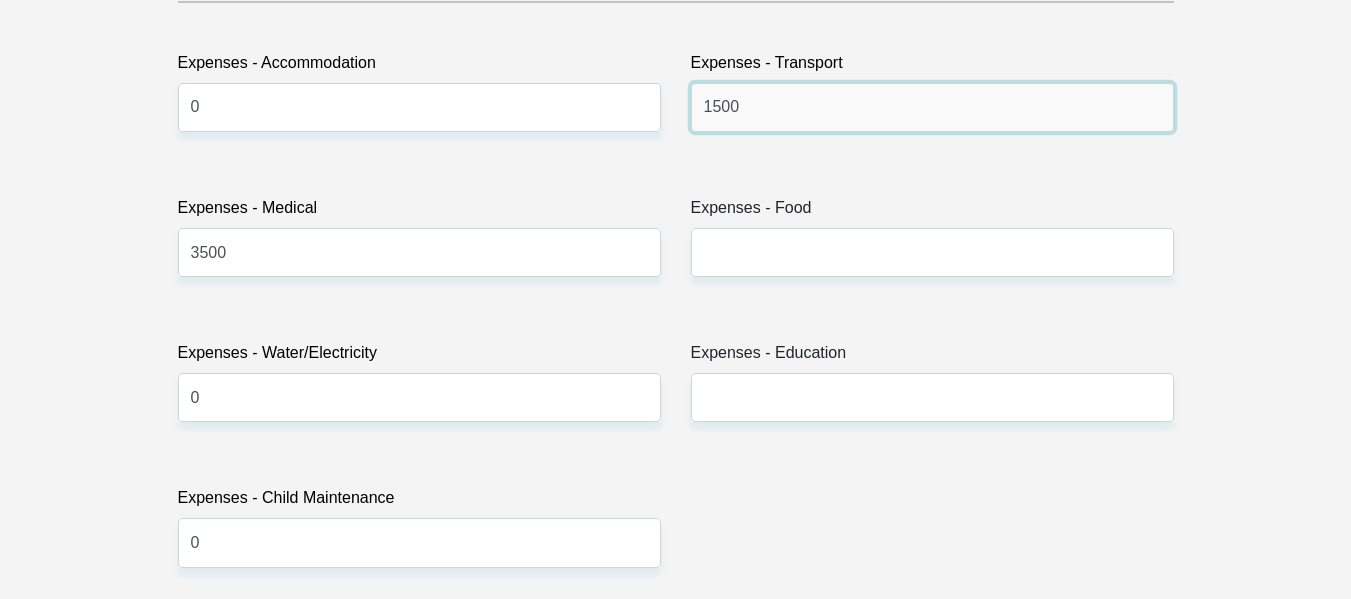 scroll, scrollTop: 2961, scrollLeft: 0, axis: vertical 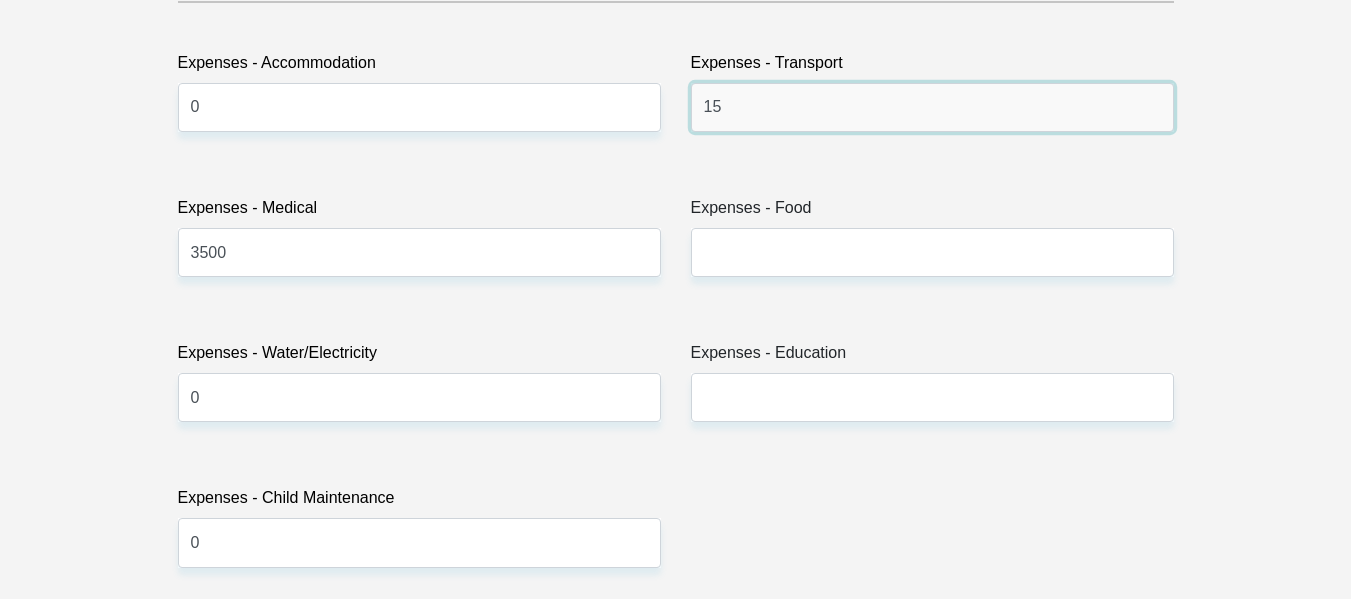 type on "1" 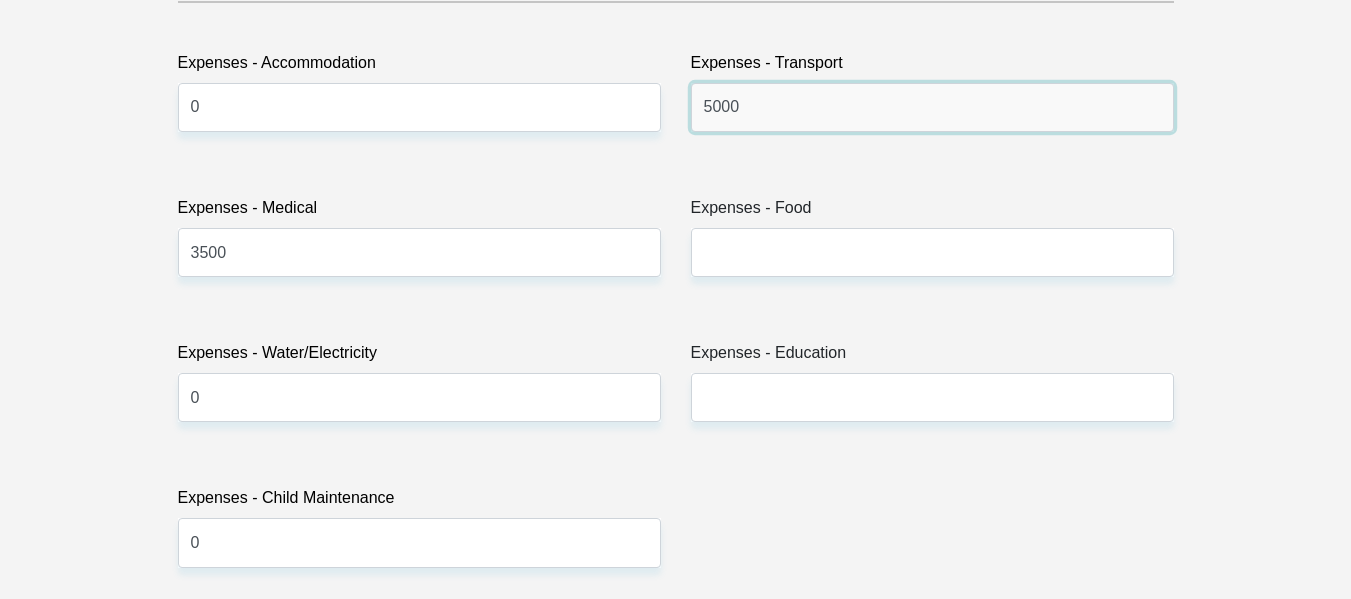type on "5000" 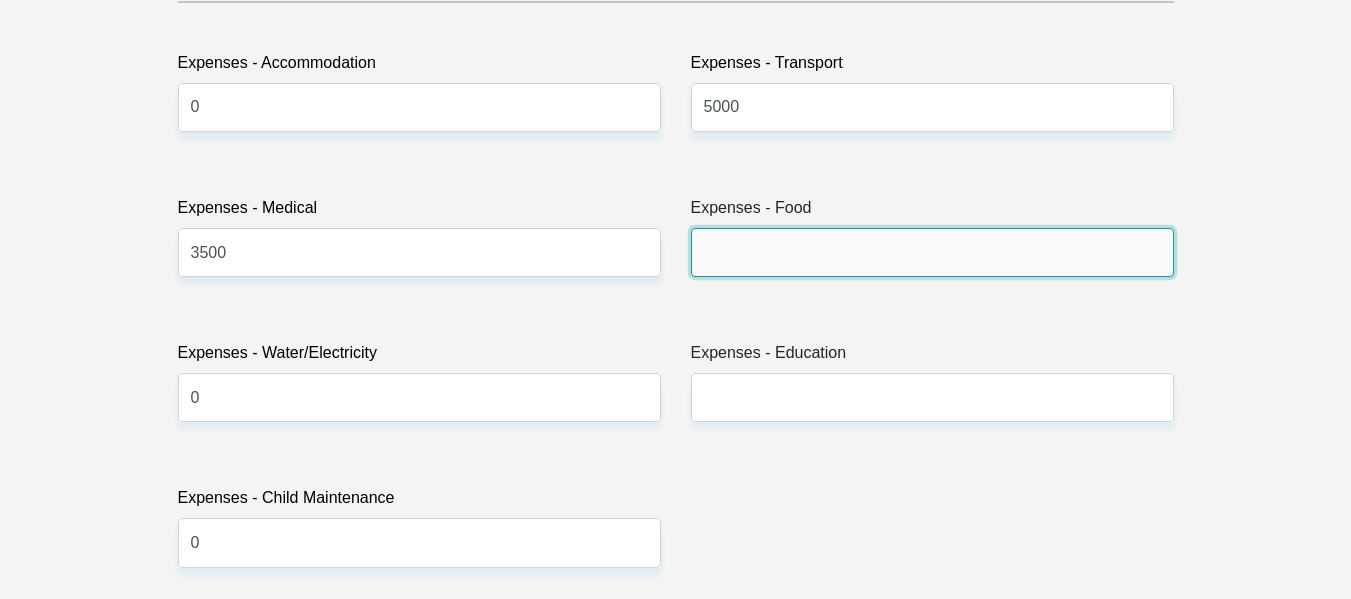 click on "Expenses - Food" at bounding box center (932, 252) 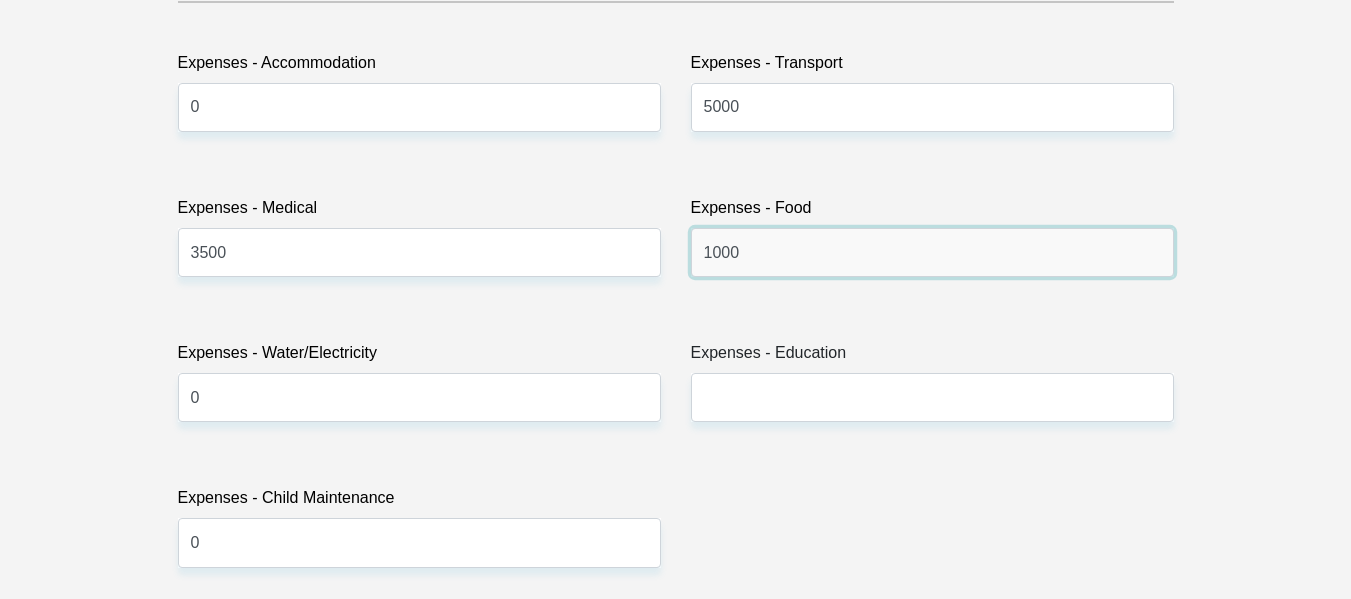 type on "1000" 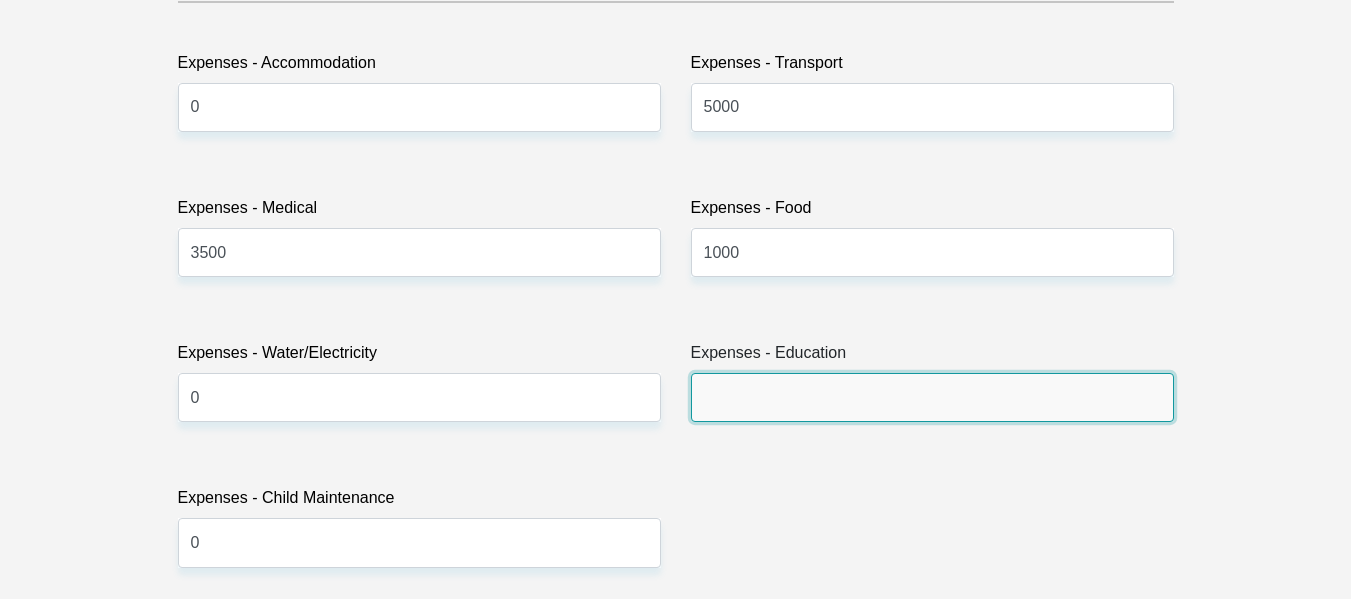 click on "Expenses - Education" at bounding box center [932, 397] 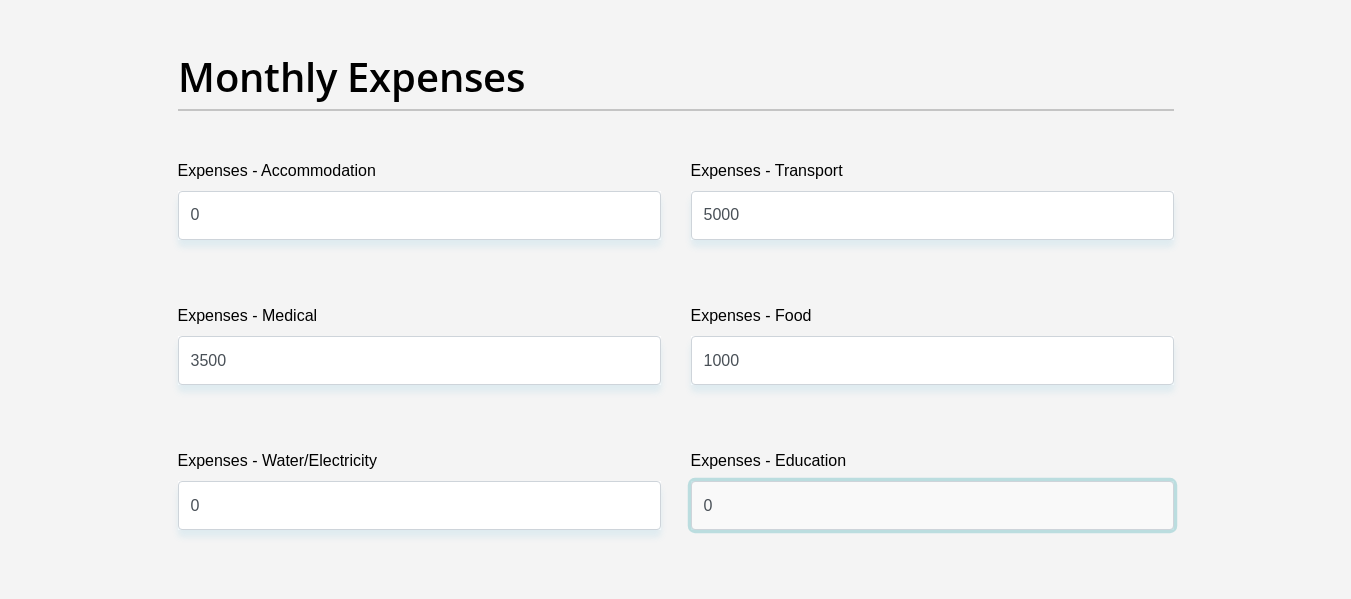 scroll, scrollTop: 2852, scrollLeft: 0, axis: vertical 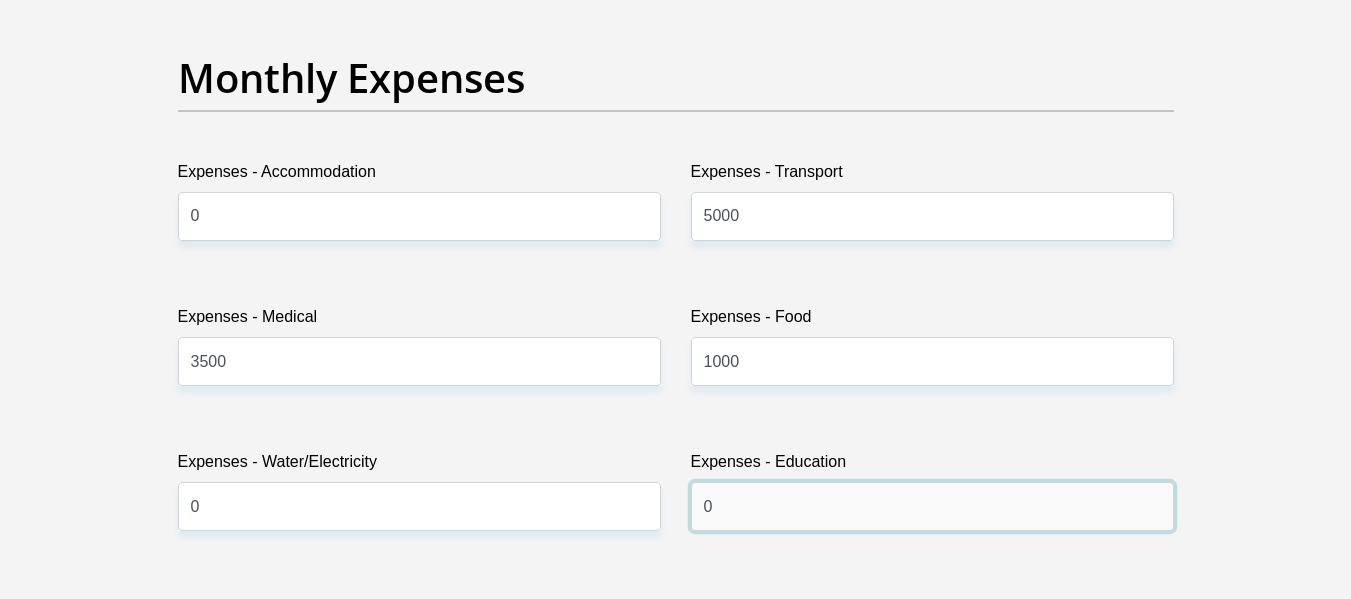 type on "0" 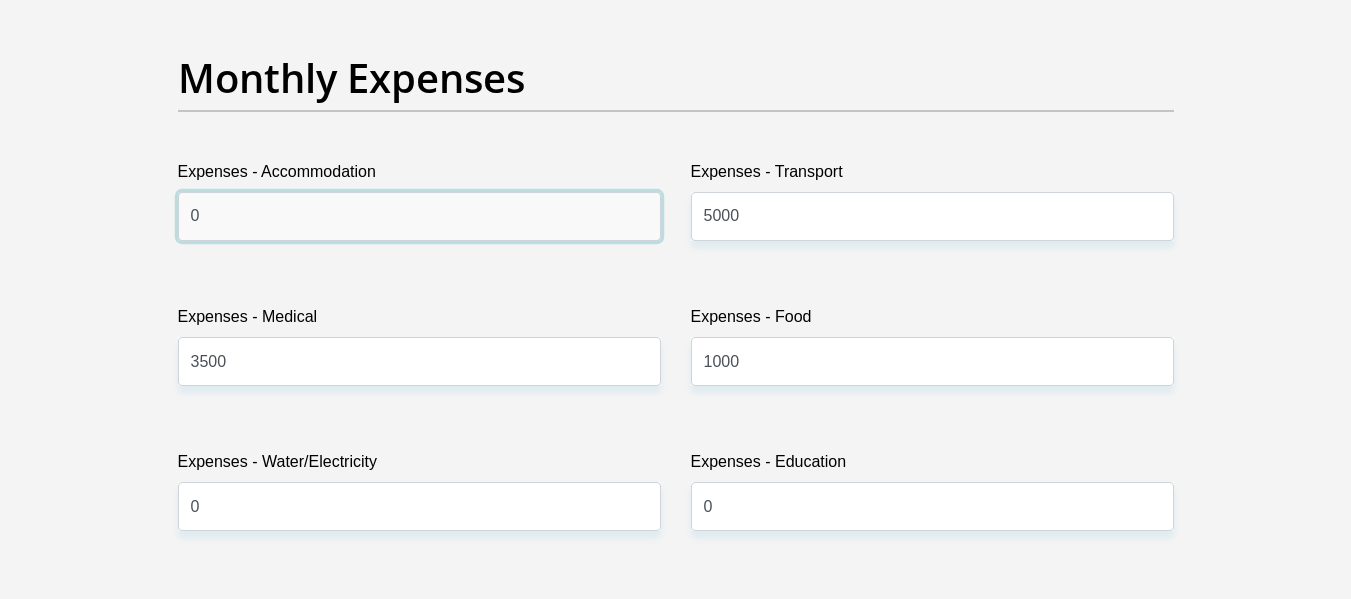 click on "0" at bounding box center [419, 216] 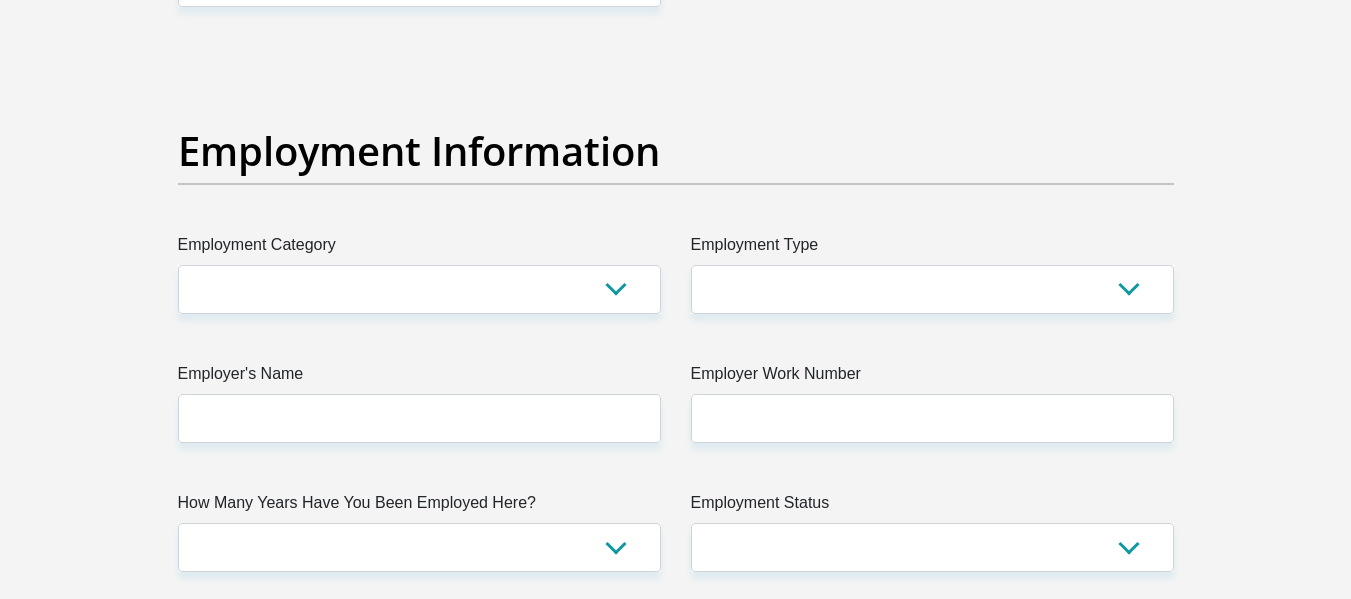 scroll, scrollTop: 3523, scrollLeft: 0, axis: vertical 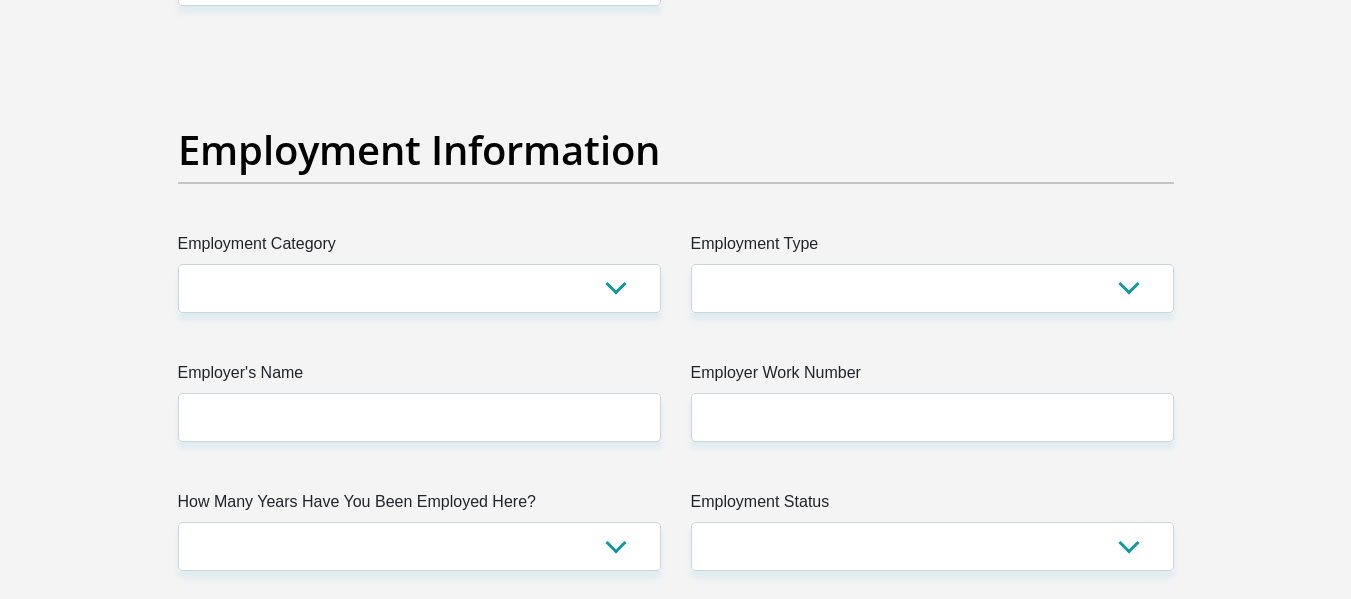 type on "1000" 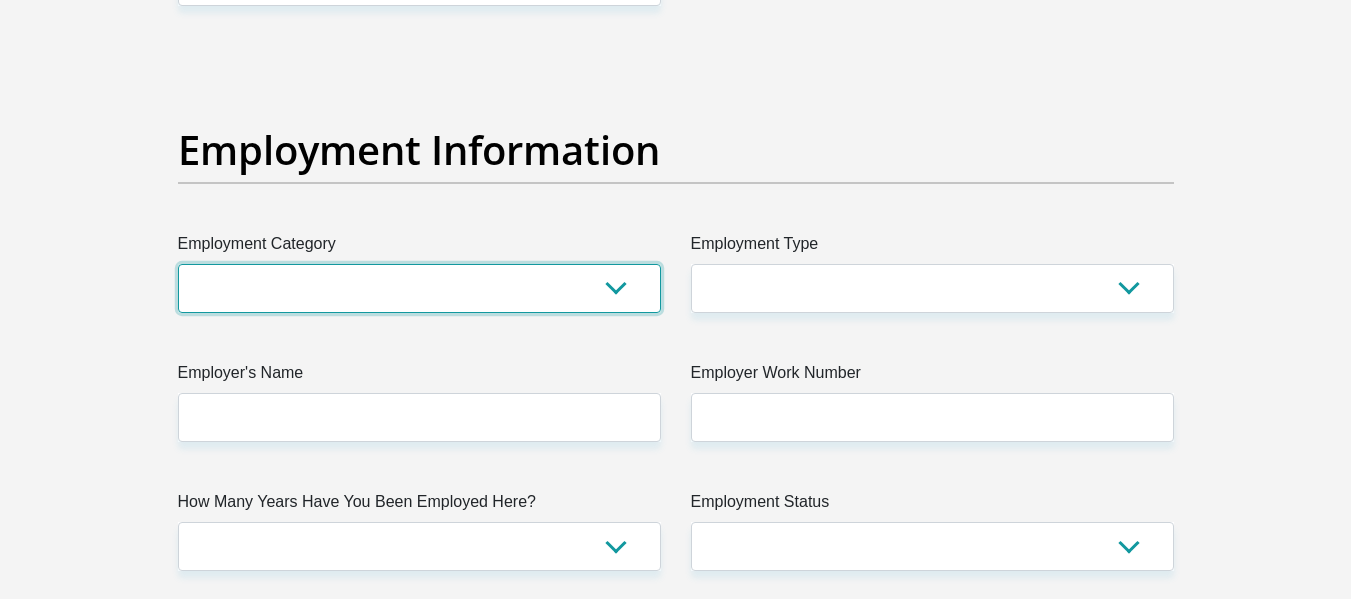 click on "AGRICULTURE
ALCOHOL & TOBACCO
CONSTRUCTION MATERIALS
METALLURGY
EQUIPMENT FOR RENEWABLE ENERGY
SPECIALIZED CONTRACTORS
CAR
GAMING (INCL. INTERNET
OTHER WHOLESALE
UNLICENSED PHARMACEUTICALS
CURRENCY EXCHANGE HOUSES
OTHER FINANCIAL INSTITUTIONS & INSURANCE
REAL ESTATE AGENTS
OIL & GAS
OTHER MATERIALS (E.G. IRON ORE)
PRECIOUS STONES & PRECIOUS METALS
POLITICAL ORGANIZATIONS
RELIGIOUS ORGANIZATIONS(NOT SECTS)
ACTI. HAVING BUSINESS DEAL WITH PUBLIC ADMINISTRATION
LAUNDROMATS" at bounding box center [419, 288] 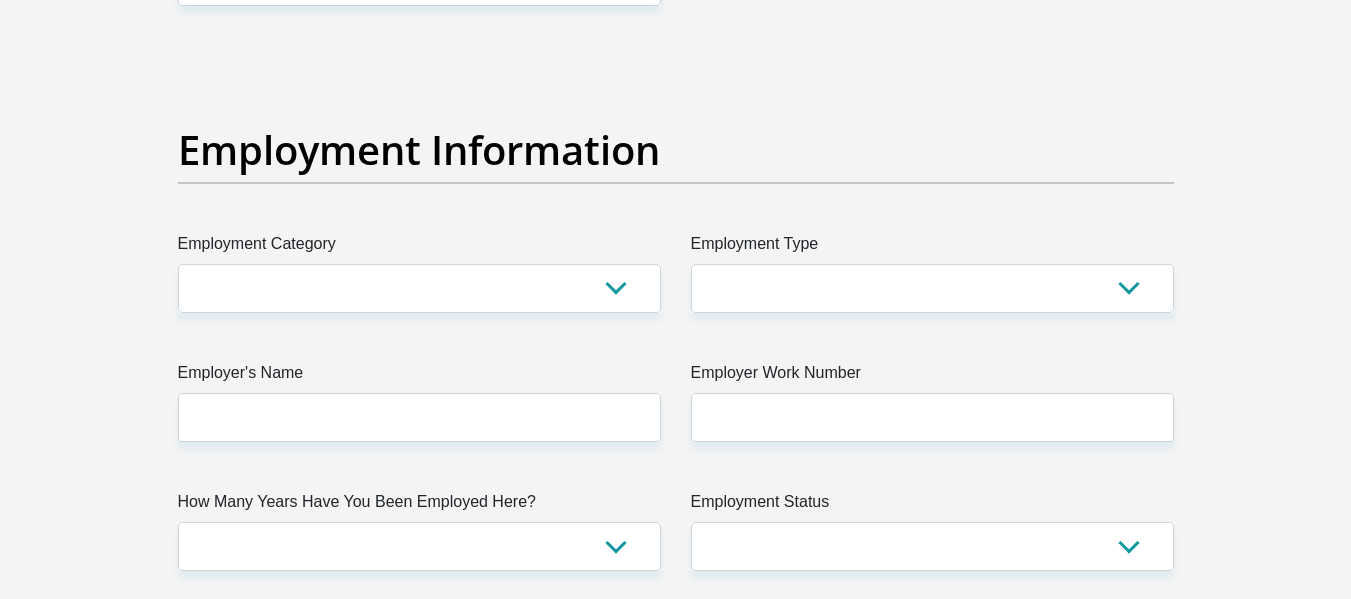 click on "Title
Mr
Ms
Mrs
Dr
Other
First Name
NiaanAnne
Surname
Lee
ID Number
9808200356084
Please input valid ID number
Race
Black
Coloured
Indian
White
Other
Contact Number
0733496904
Please input valid contact number
Nationality
South Africa
Afghanistan
Aland Islands  Albania  Algeria" at bounding box center (676, 44) 